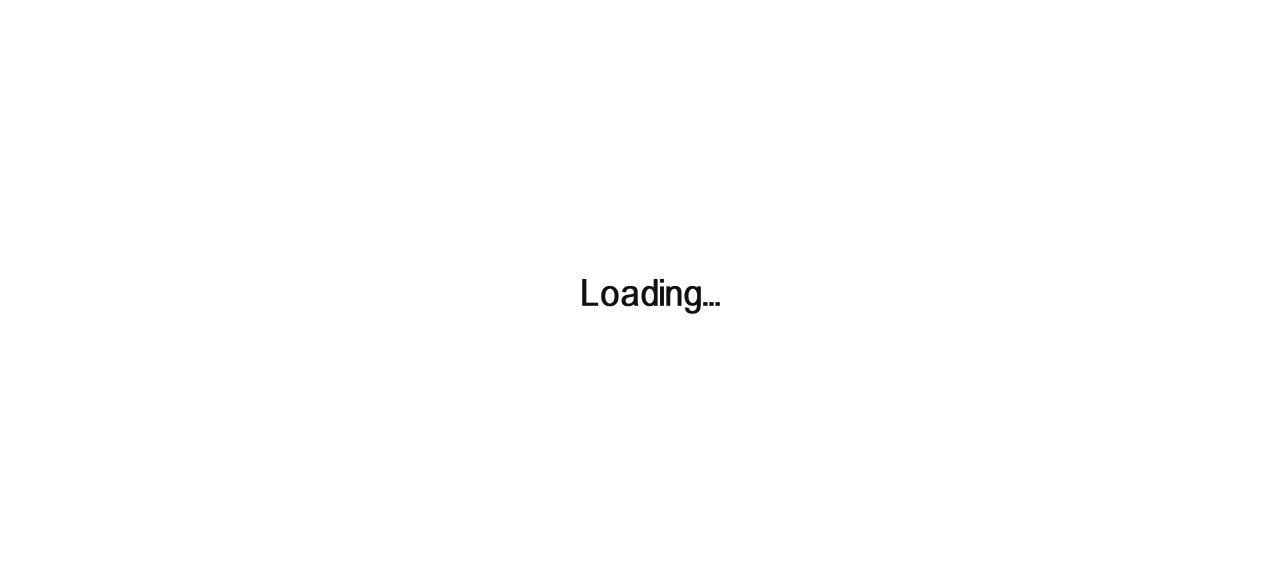 scroll, scrollTop: 0, scrollLeft: 0, axis: both 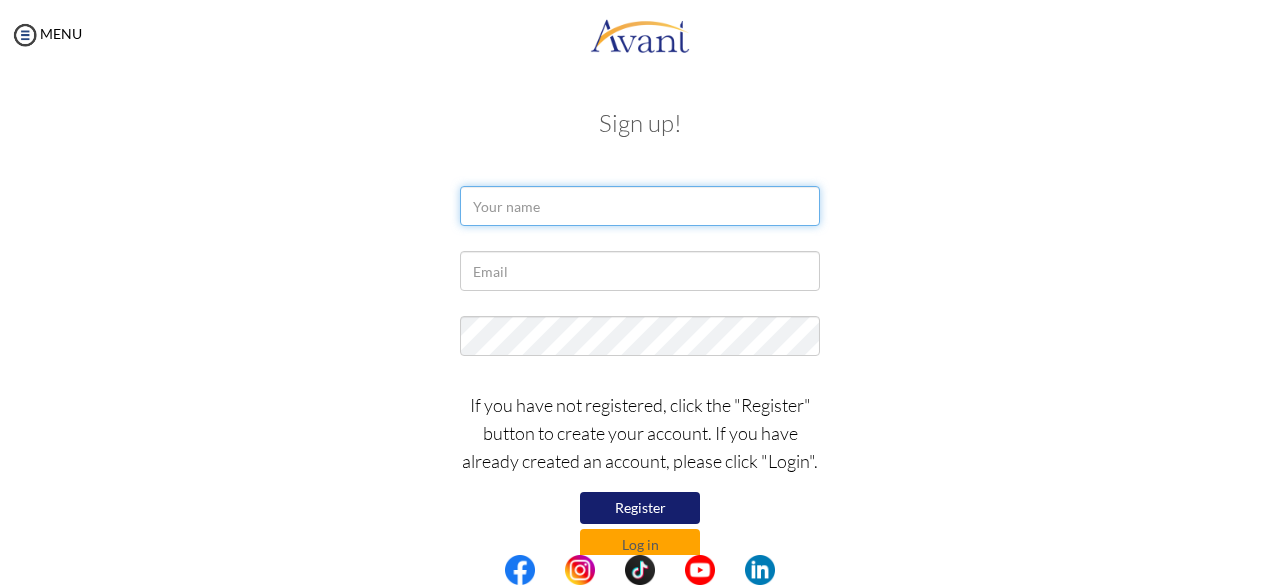 click at bounding box center [640, 206] 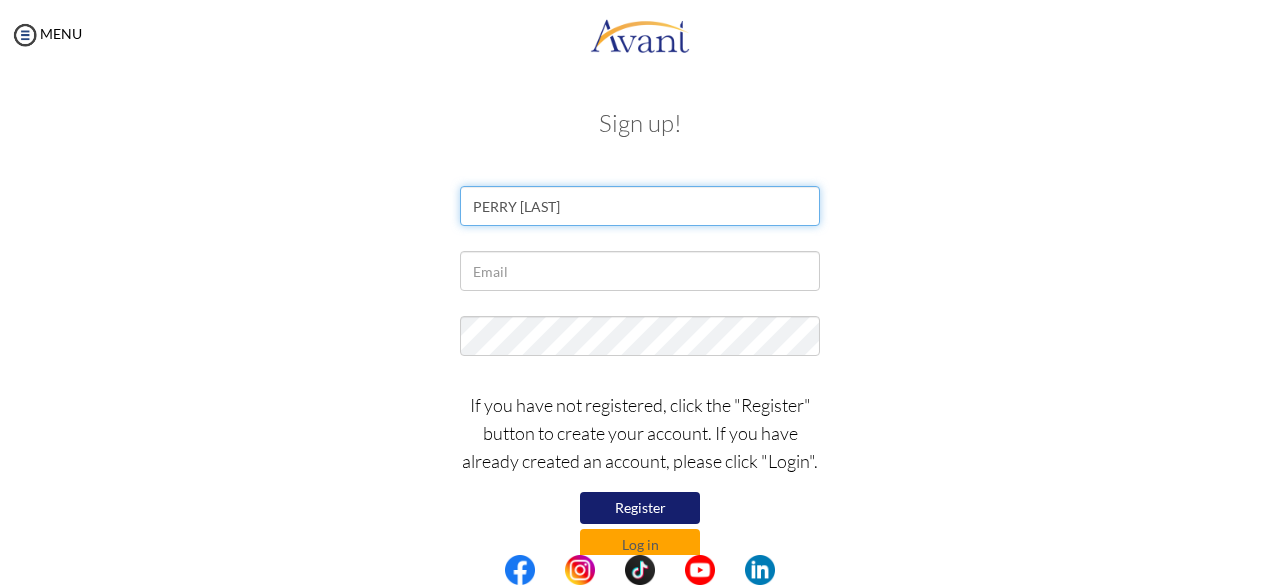 type on "[FIRST] [LAST]" 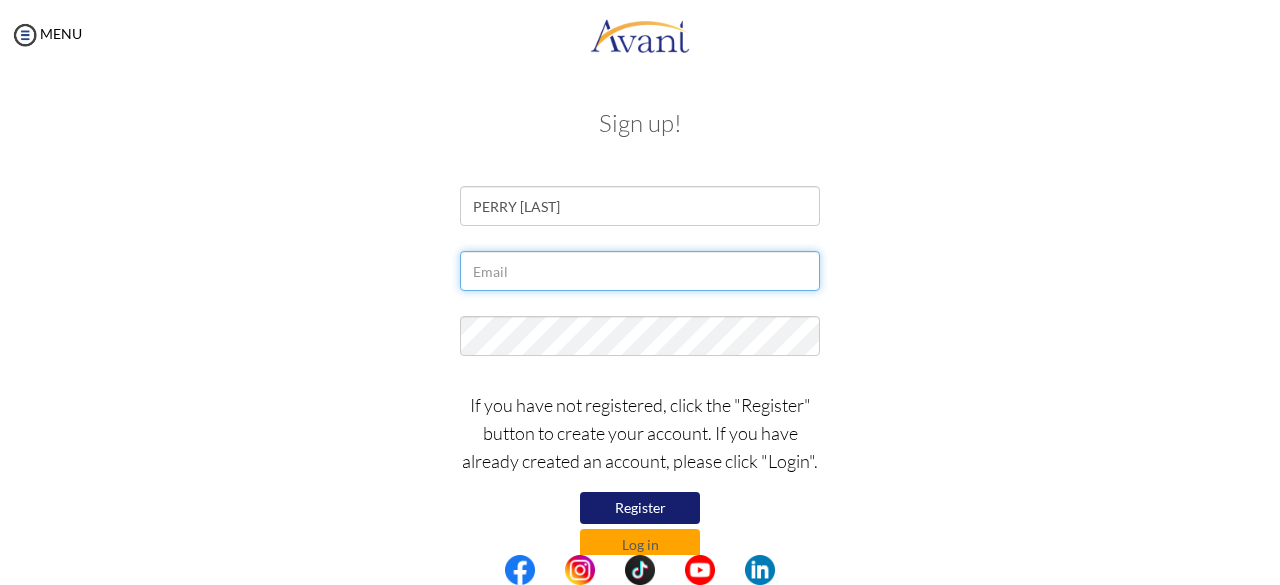click at bounding box center [640, 271] 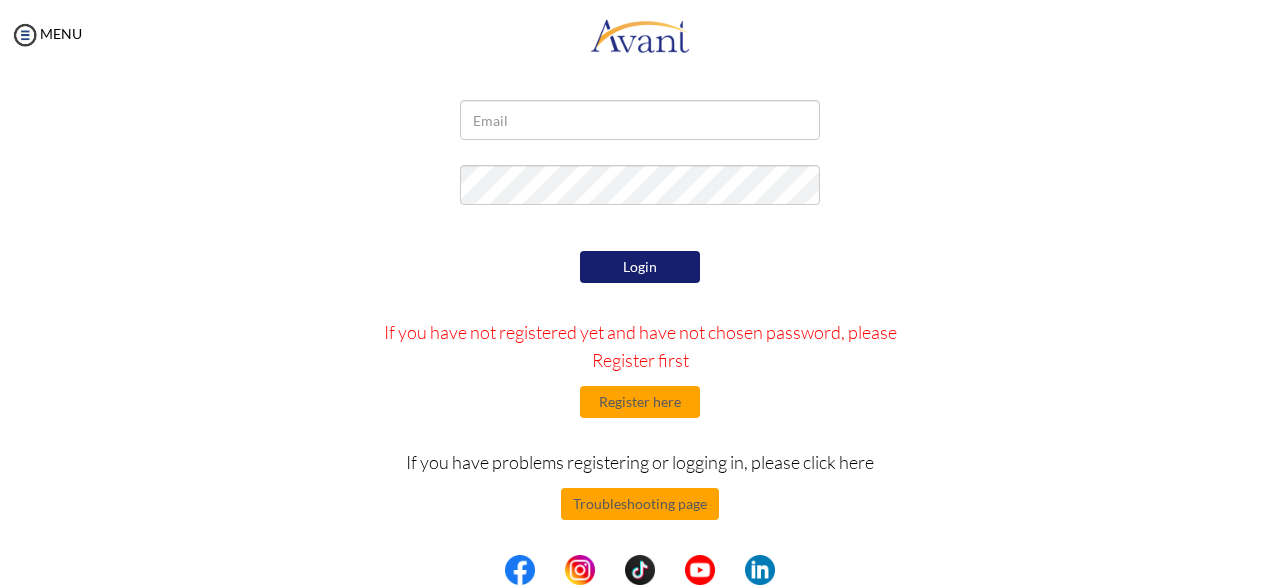 scroll, scrollTop: 88, scrollLeft: 0, axis: vertical 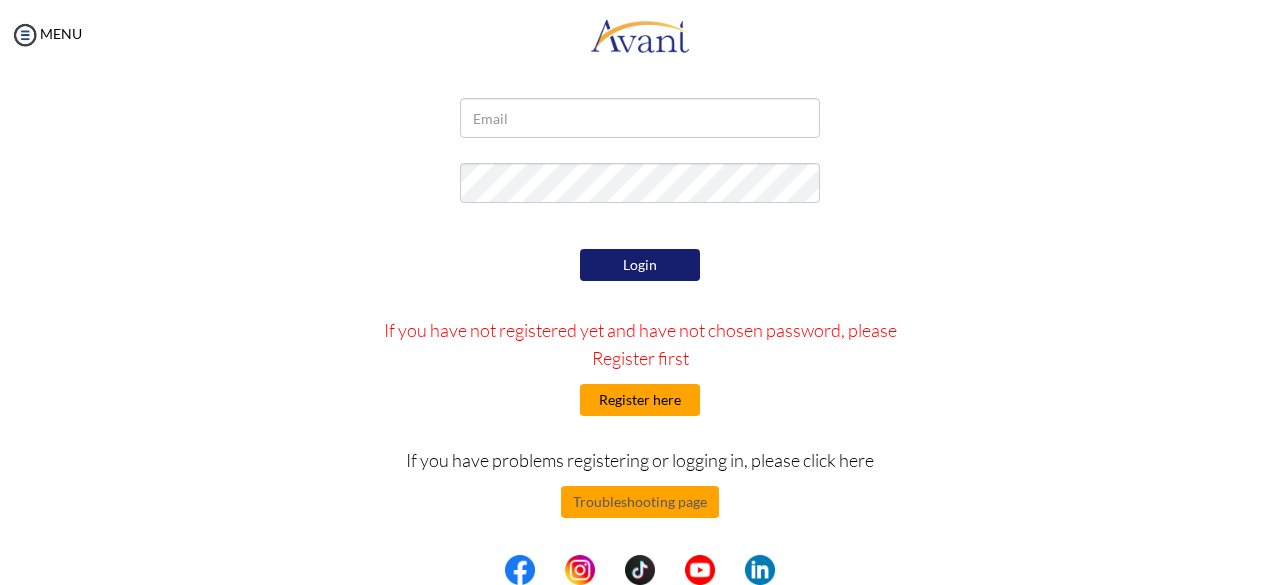 click on "Register here" at bounding box center [640, 400] 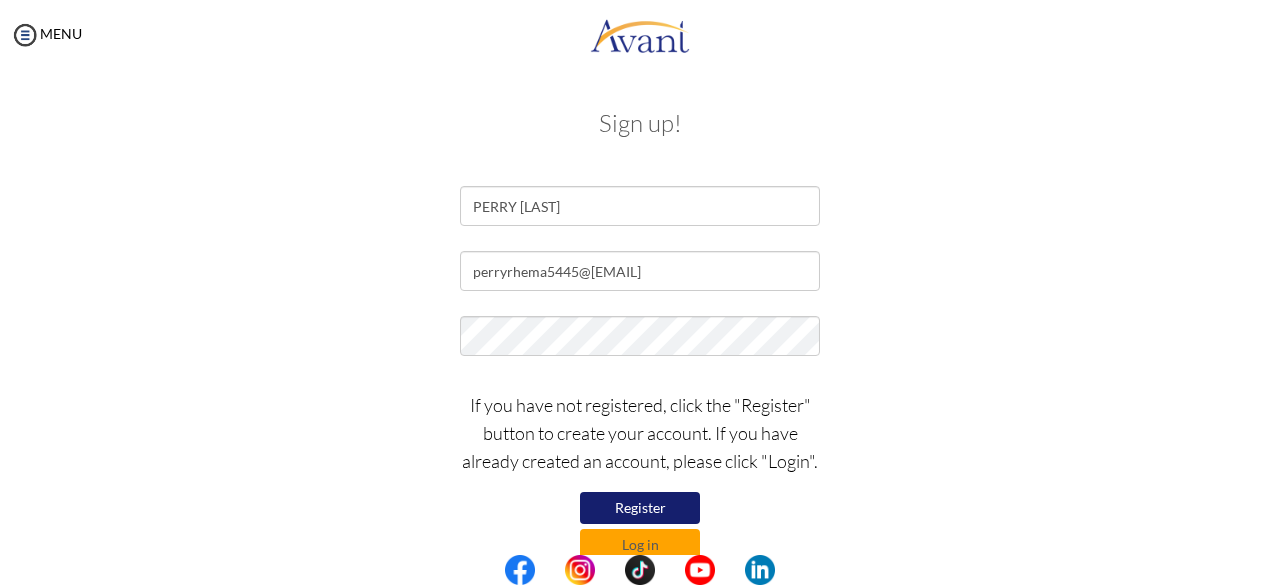 click on "Register" at bounding box center (640, 508) 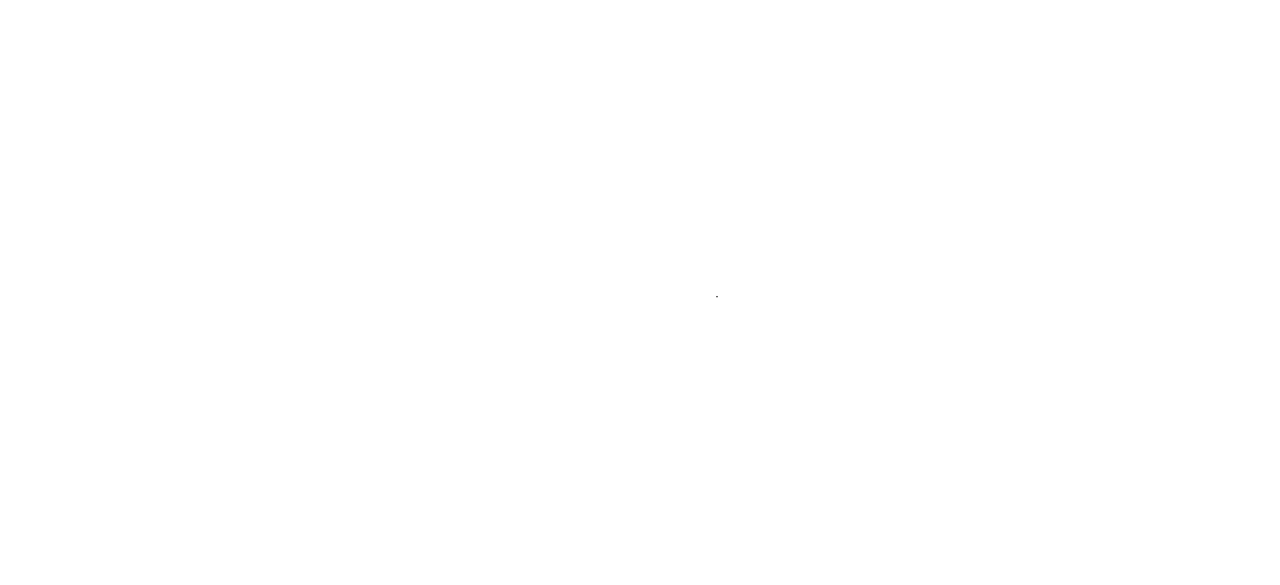 scroll, scrollTop: 0, scrollLeft: 0, axis: both 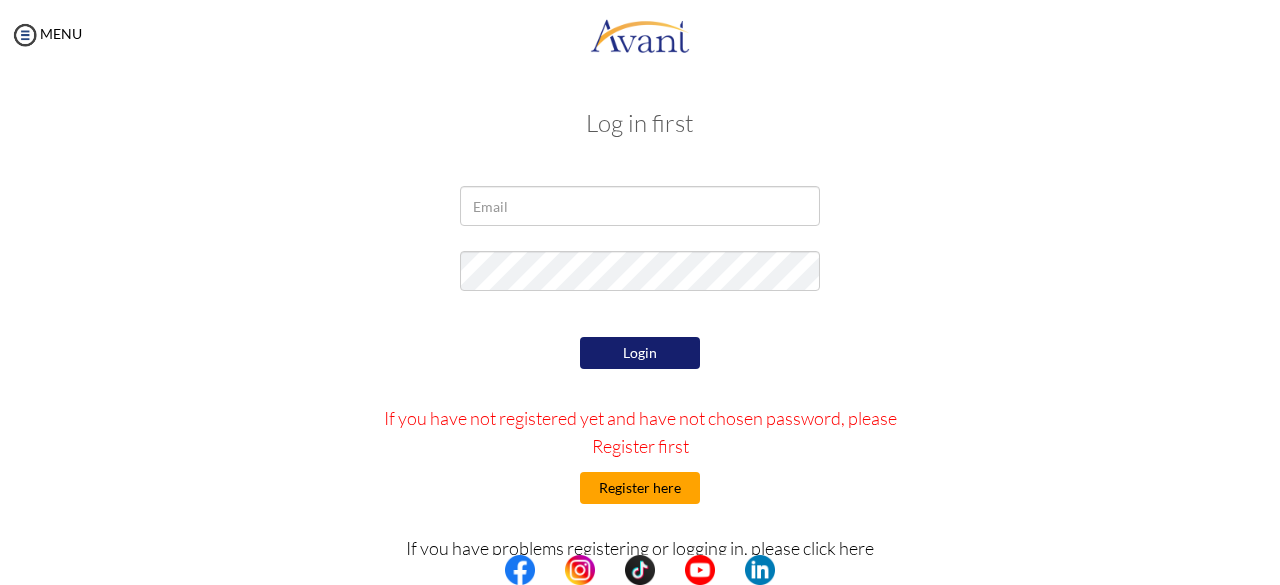 click on "Register here" at bounding box center (640, 488) 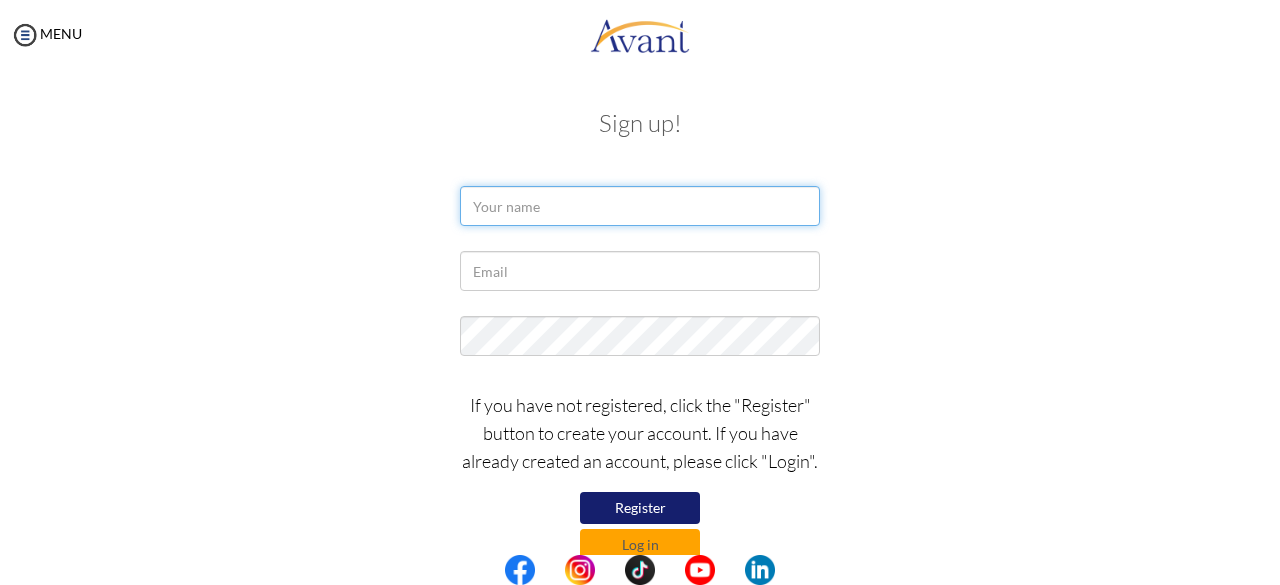click at bounding box center [640, 206] 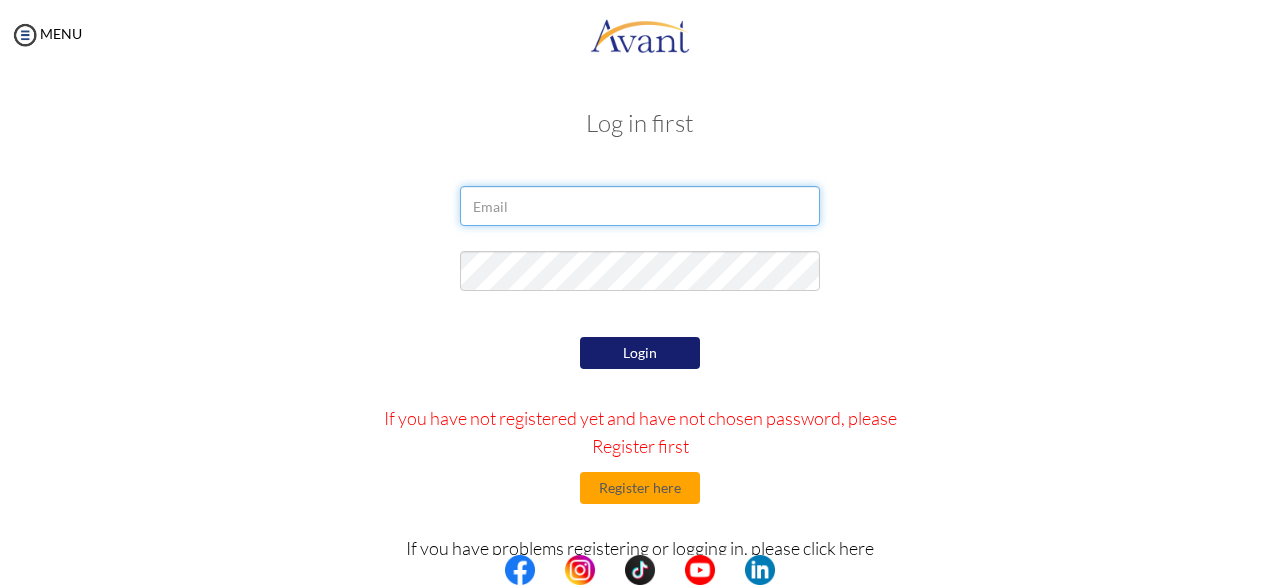 drag, startPoint x: 603, startPoint y: 198, endPoint x: 538, endPoint y: 205, distance: 65.37584 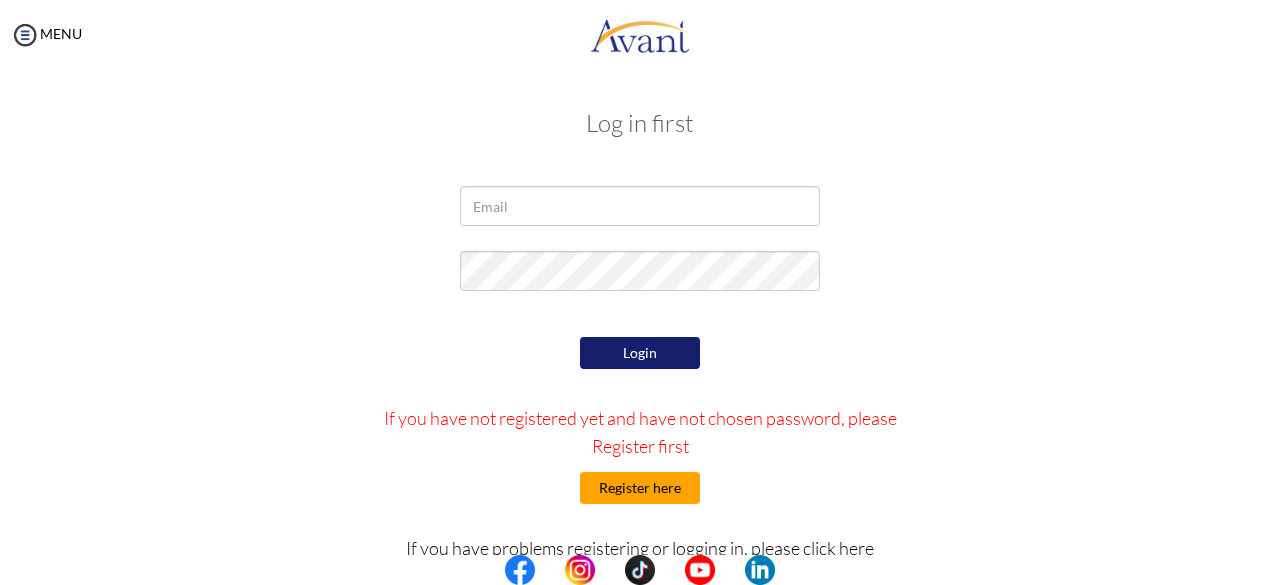click on "Register here" at bounding box center [640, 488] 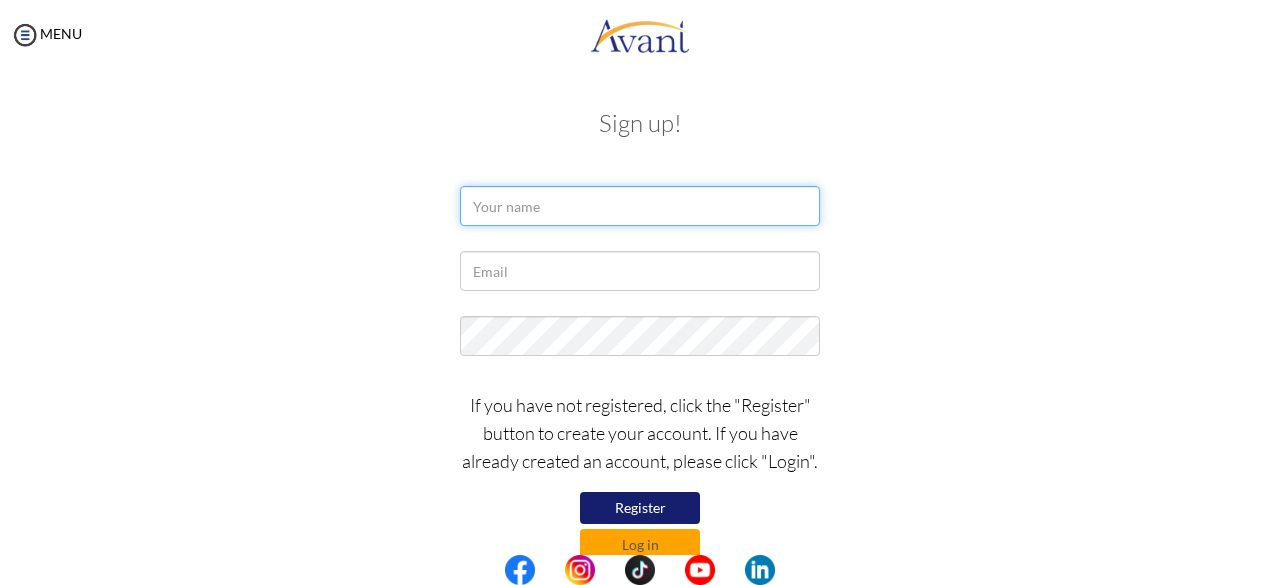 click at bounding box center (640, 206) 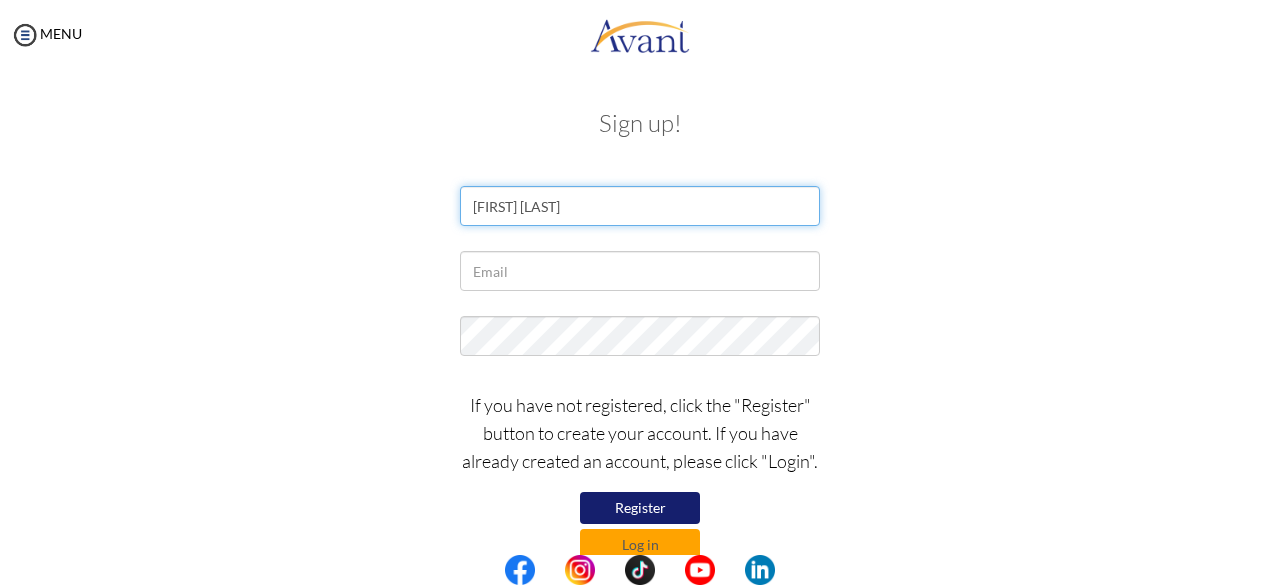 type on "[FIRST] [LAST]" 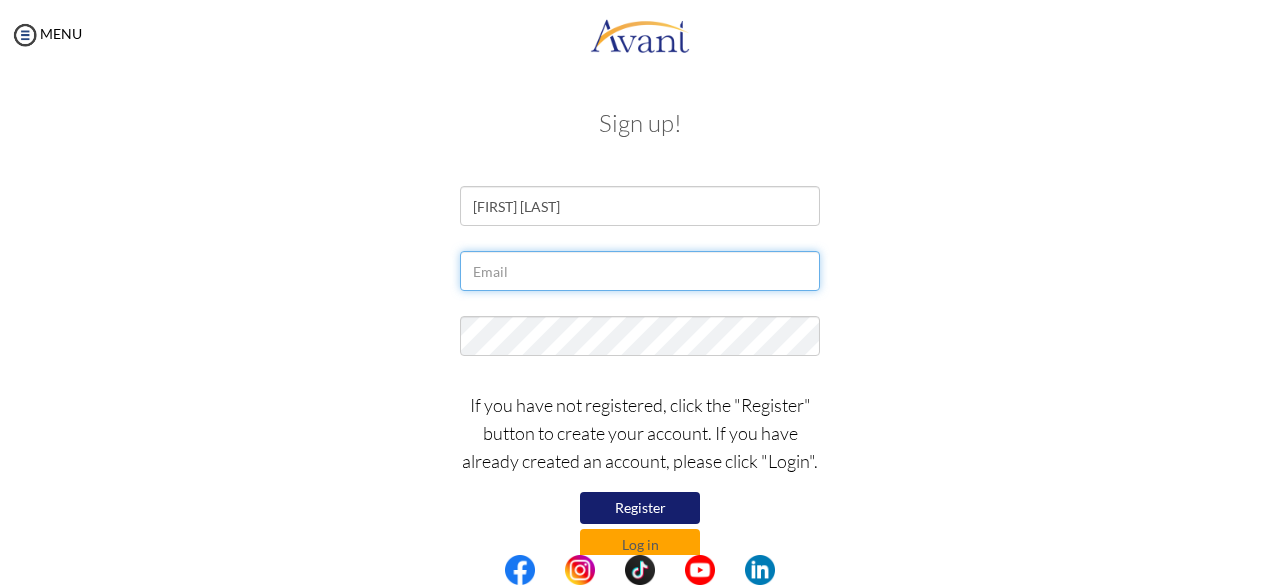 click at bounding box center (640, 271) 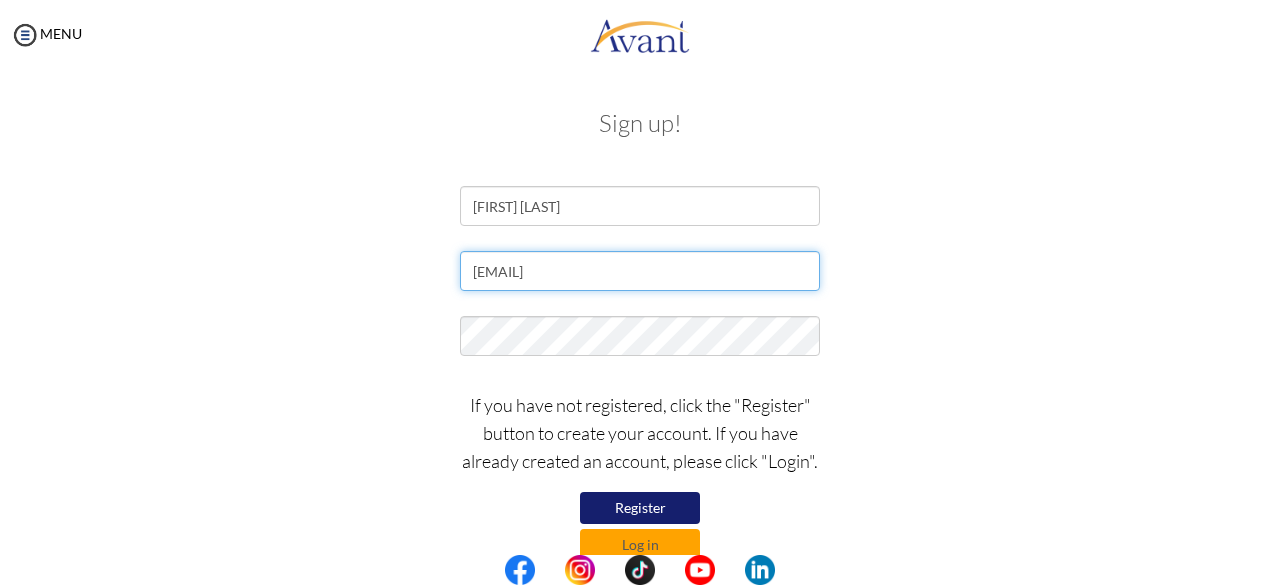 type on "[EMAIL]" 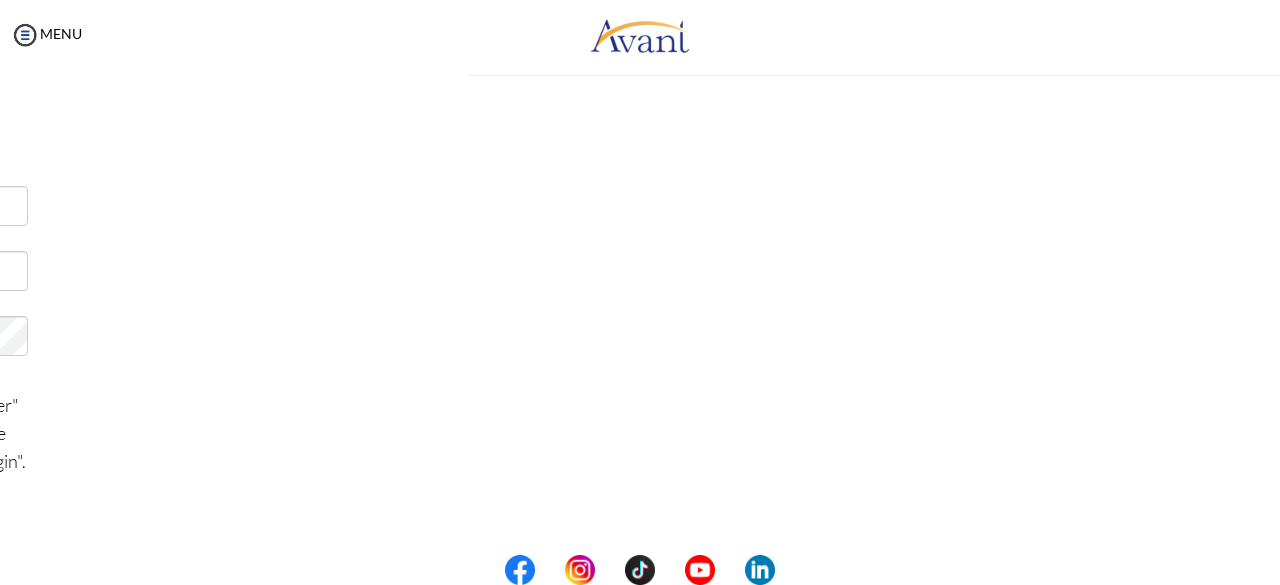 click on "My Status
What is the next step?
We would like you to watch the introductory video Begin with Avant
We would like you to watch the program video Watch Program Video
We would like you to complete English exam Take Language Test
We would like you to complete clinical assessment Take Clinical Test
We would like you to complete qualification survey Take Qualification Survey
We would like you to watch expectations video Watch Expectations Video
You will be contacted by recruiter to schedule a call.
Your application is being reviewed. Please check your email regularly.
Process Overview
Check off each step as you go to track your progress!
Application review
1 Watch the Avant Video Library □ Avant Video Library
Interview
1 Complete the Pre-Interview Survey □
2 □" at bounding box center [640, 362] 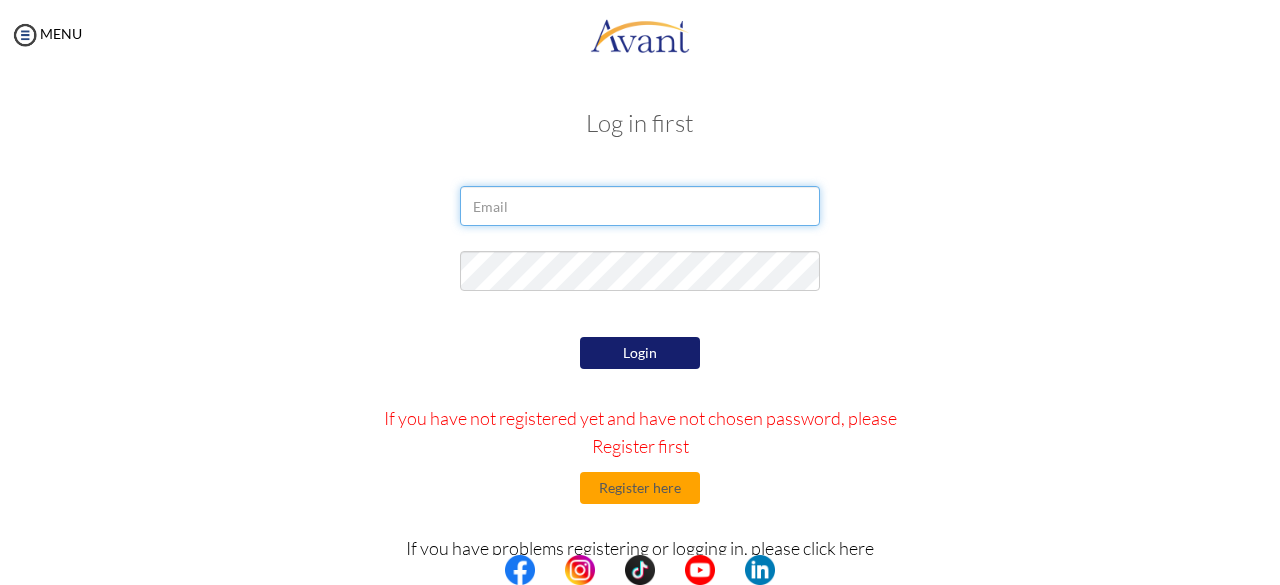 type on "[EMAIL]" 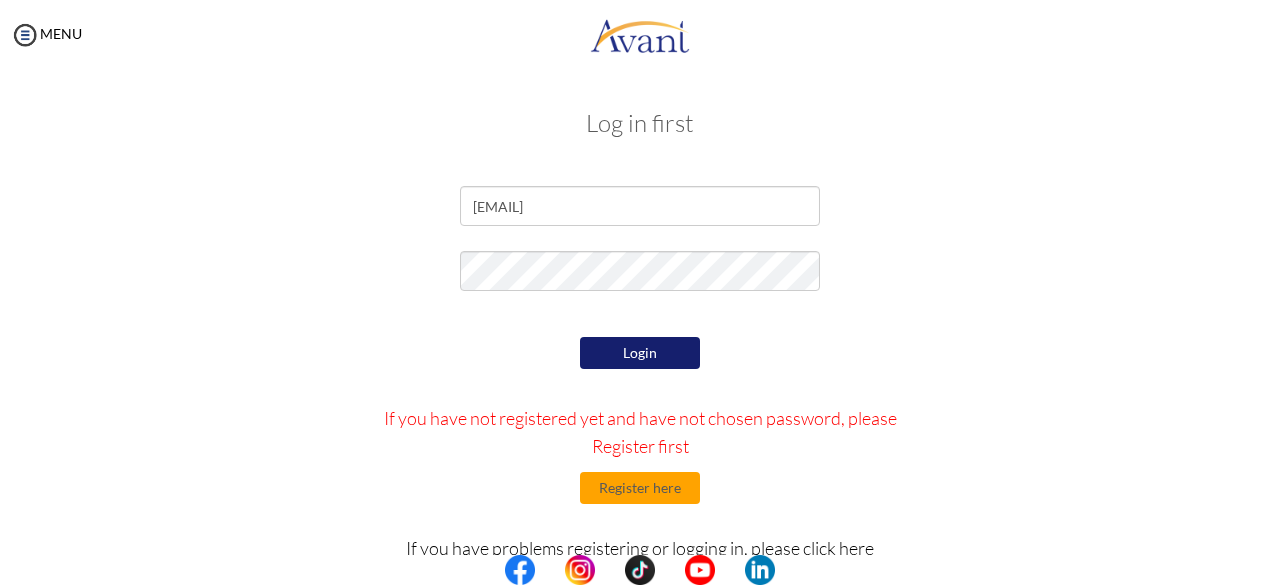 click on "Login" at bounding box center (640, 353) 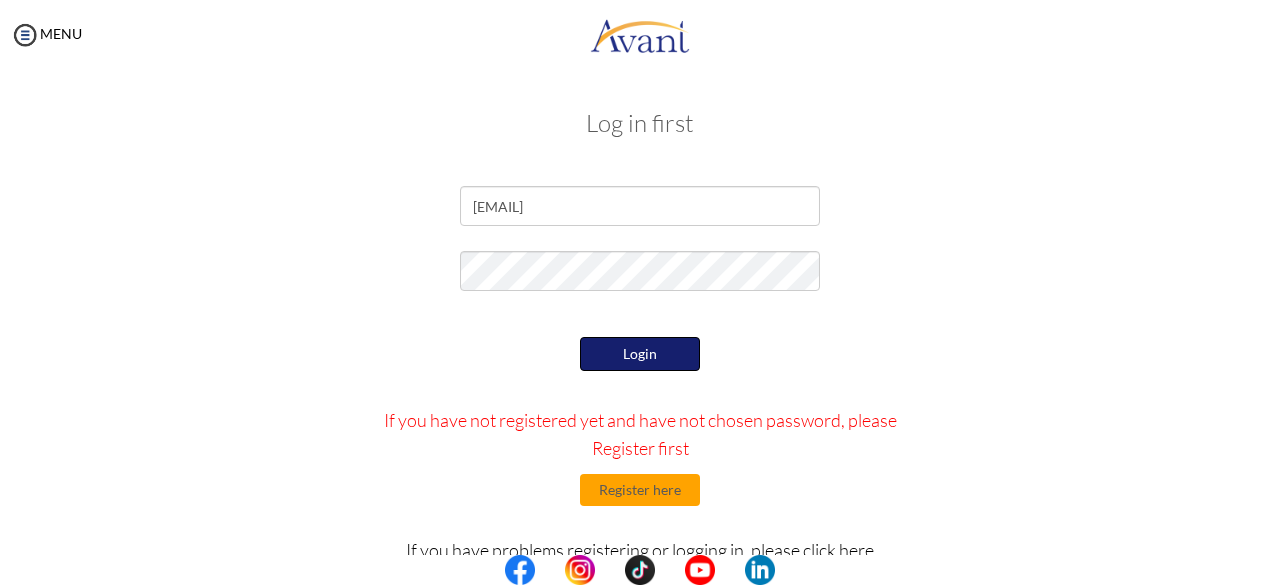 scroll, scrollTop: 89, scrollLeft: 0, axis: vertical 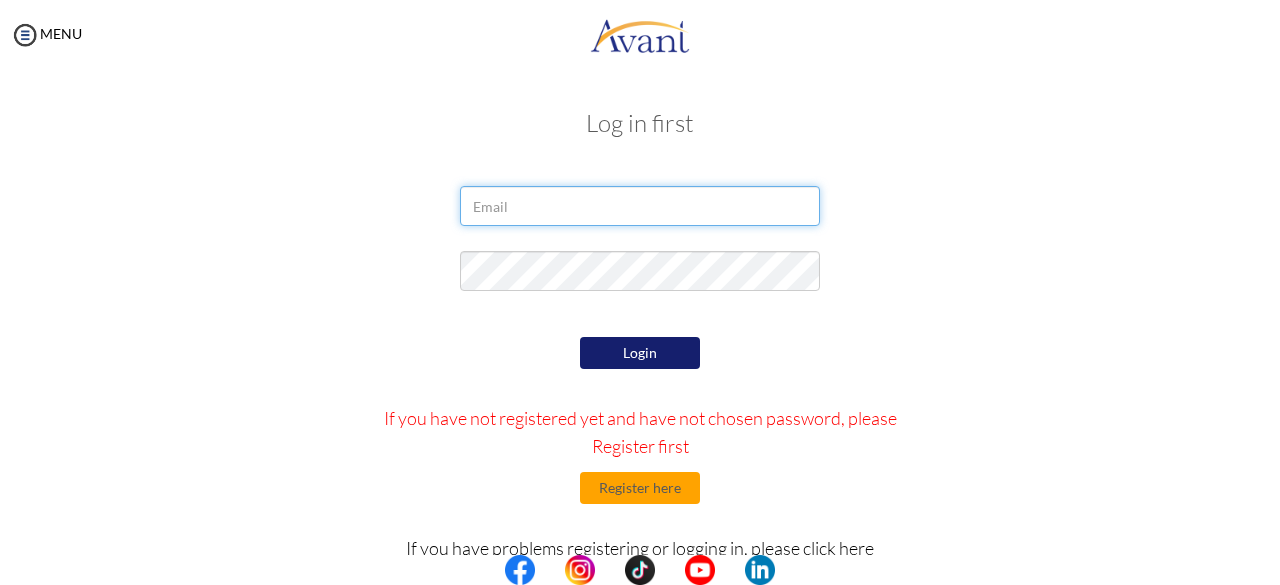 type on "[EMAIL]" 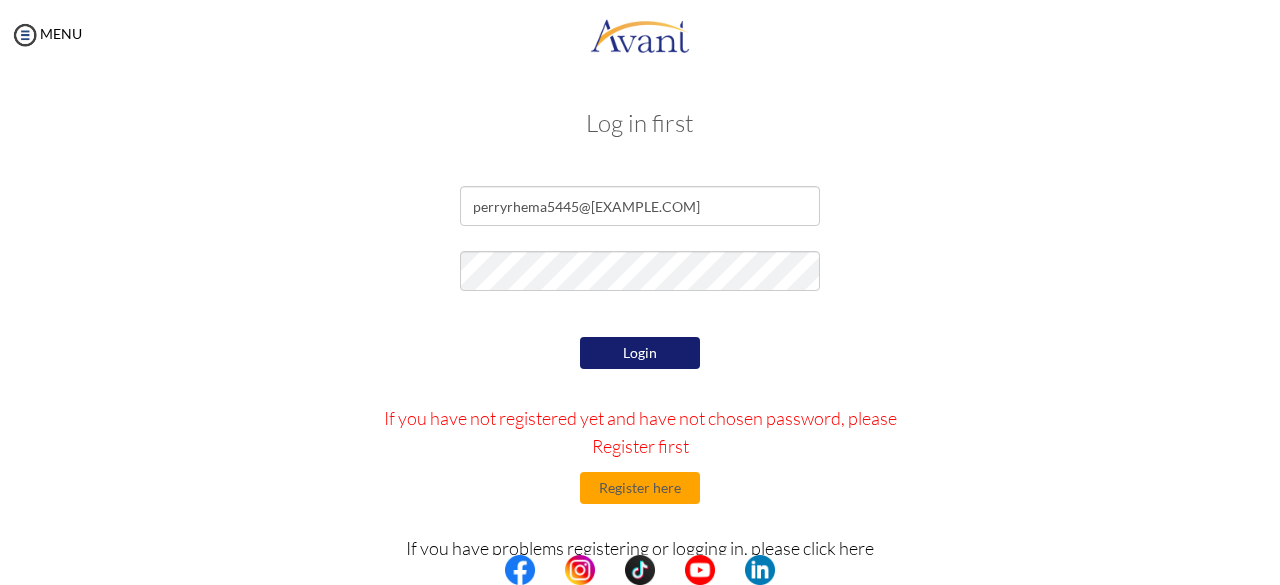 click on "Login" at bounding box center (640, 353) 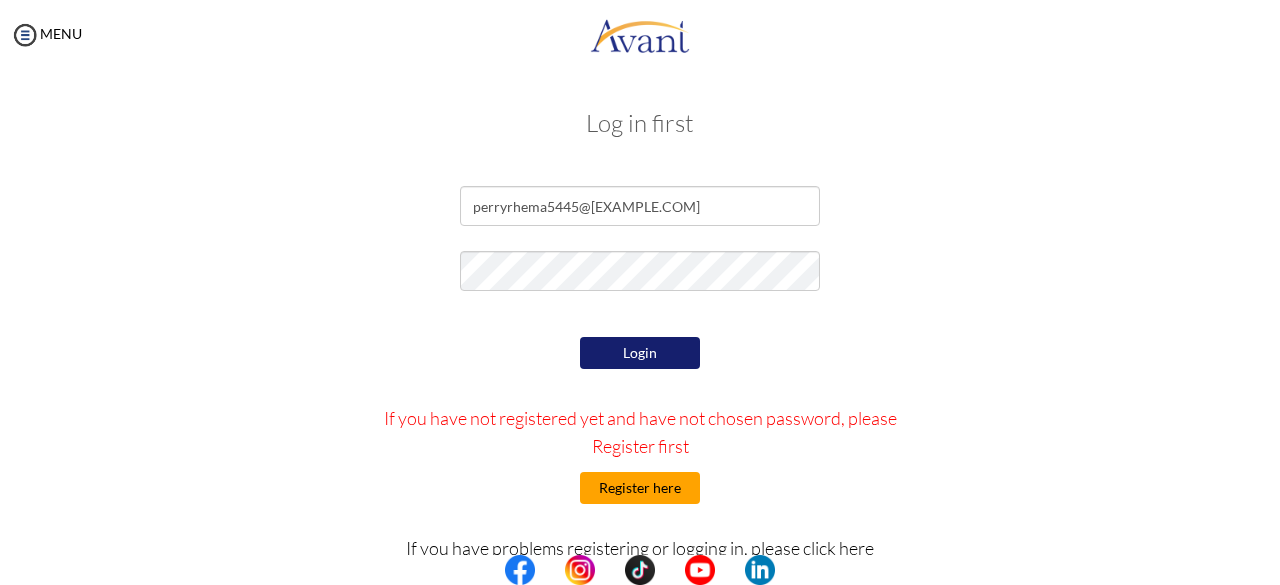 click on "Register here" at bounding box center (640, 488) 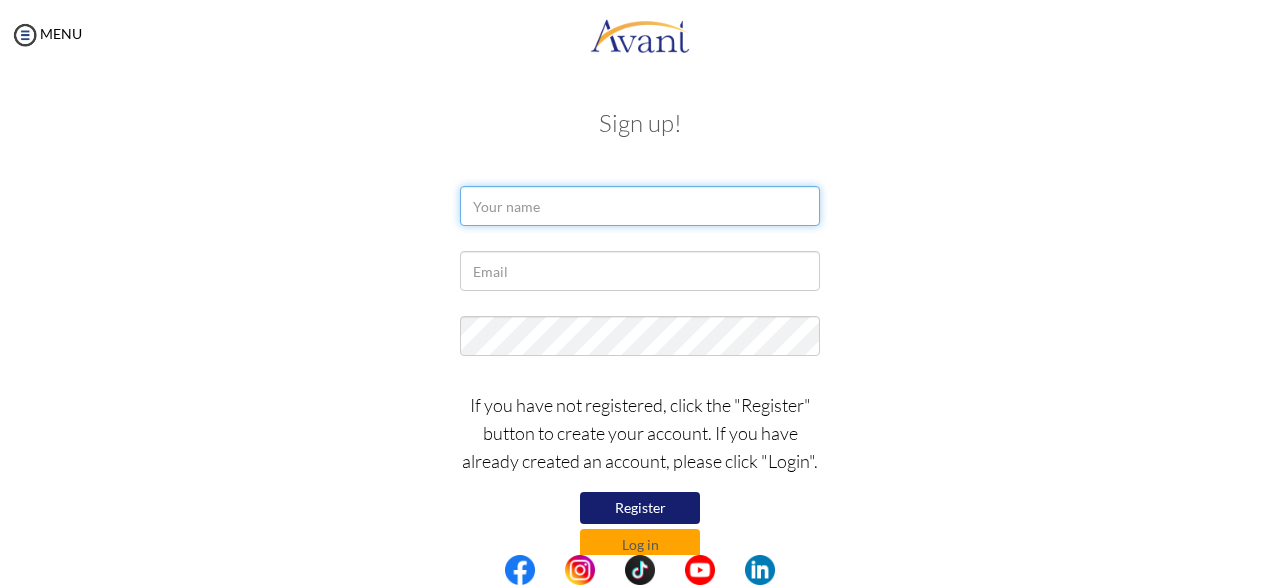 click at bounding box center [640, 206] 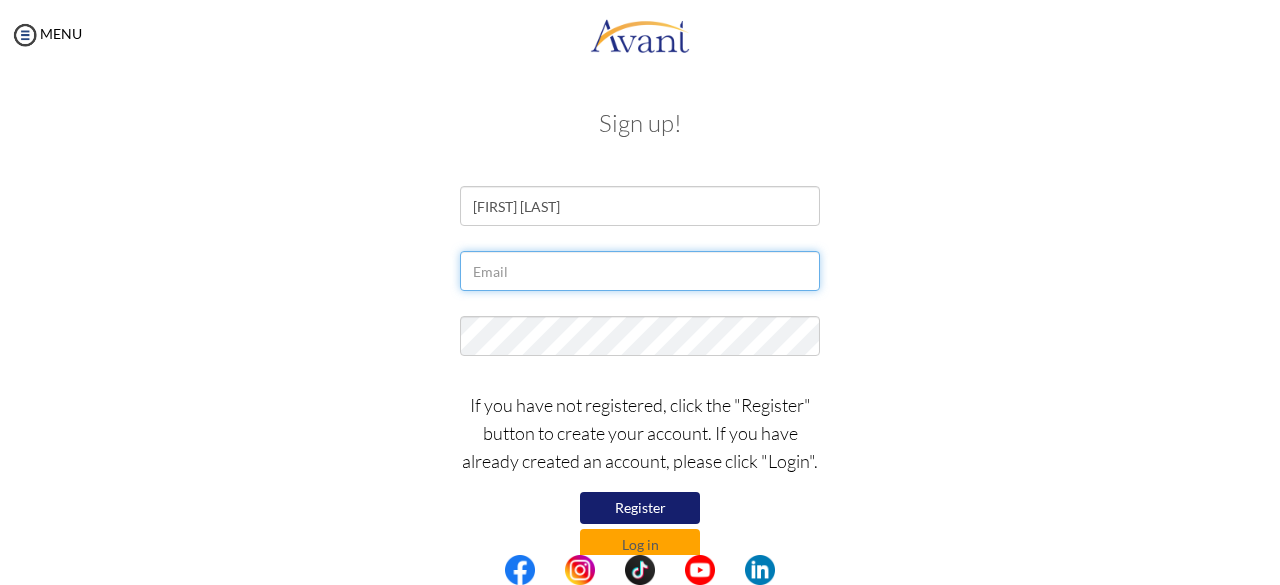click at bounding box center [640, 271] 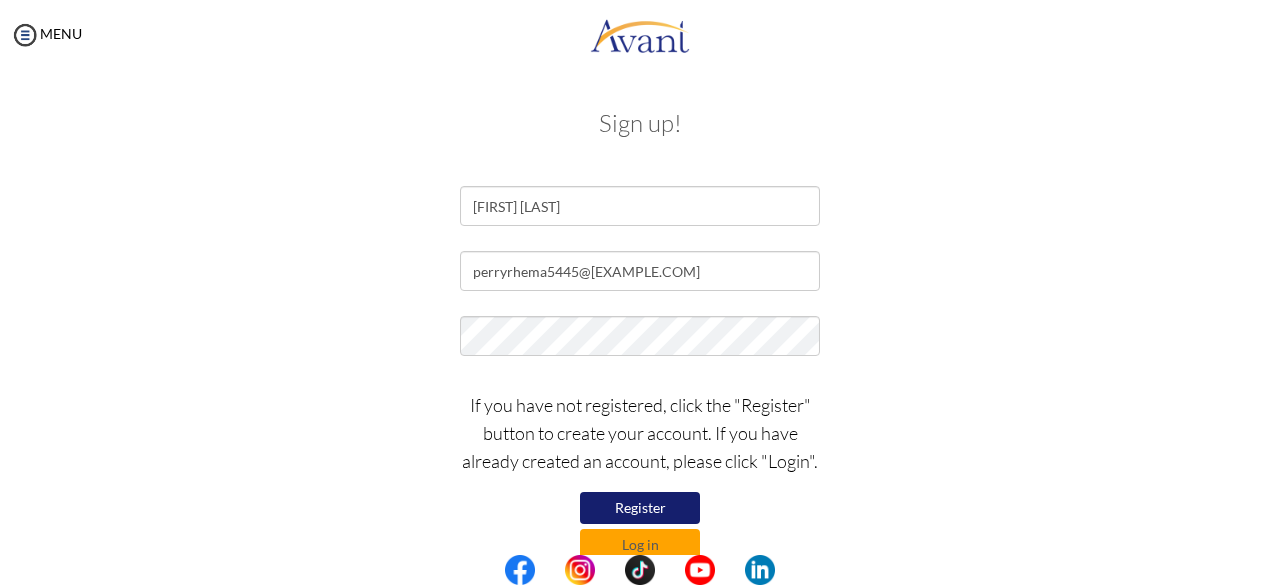 click on "[EMAIL]" at bounding box center (640, 276) 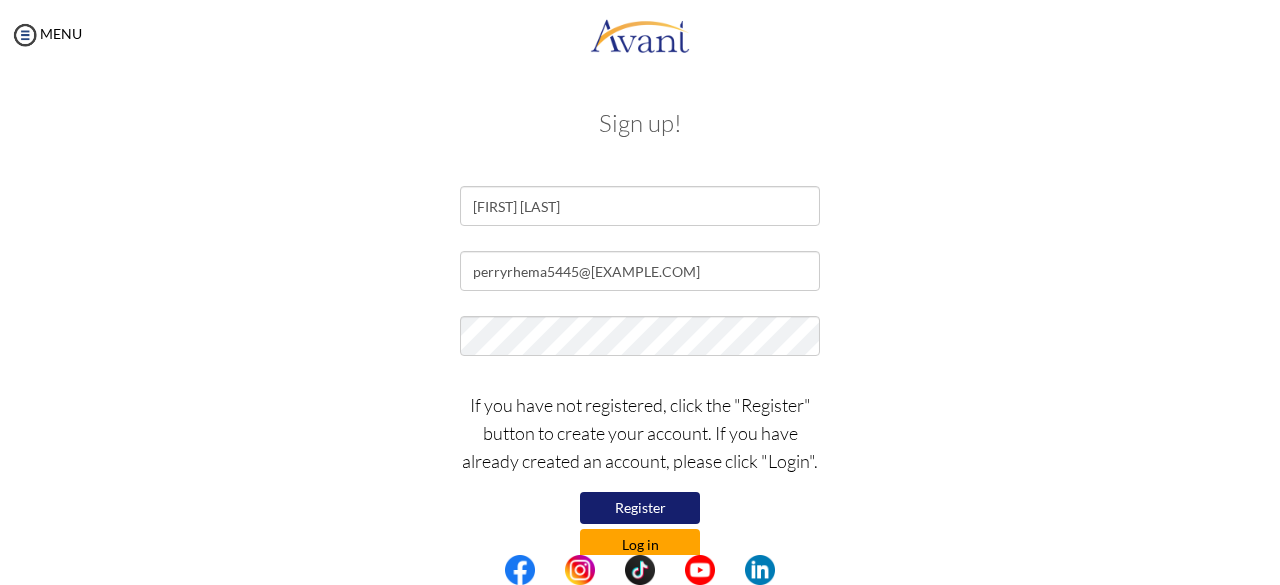 click on "Log in" at bounding box center (640, 545) 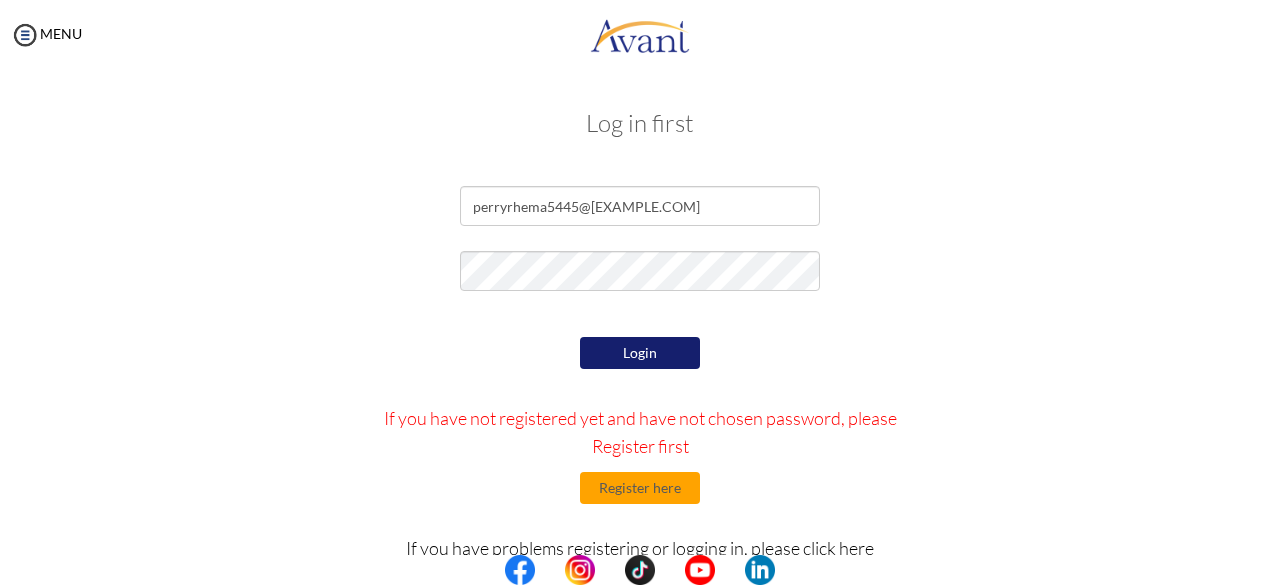 click on "Login" at bounding box center (640, 353) 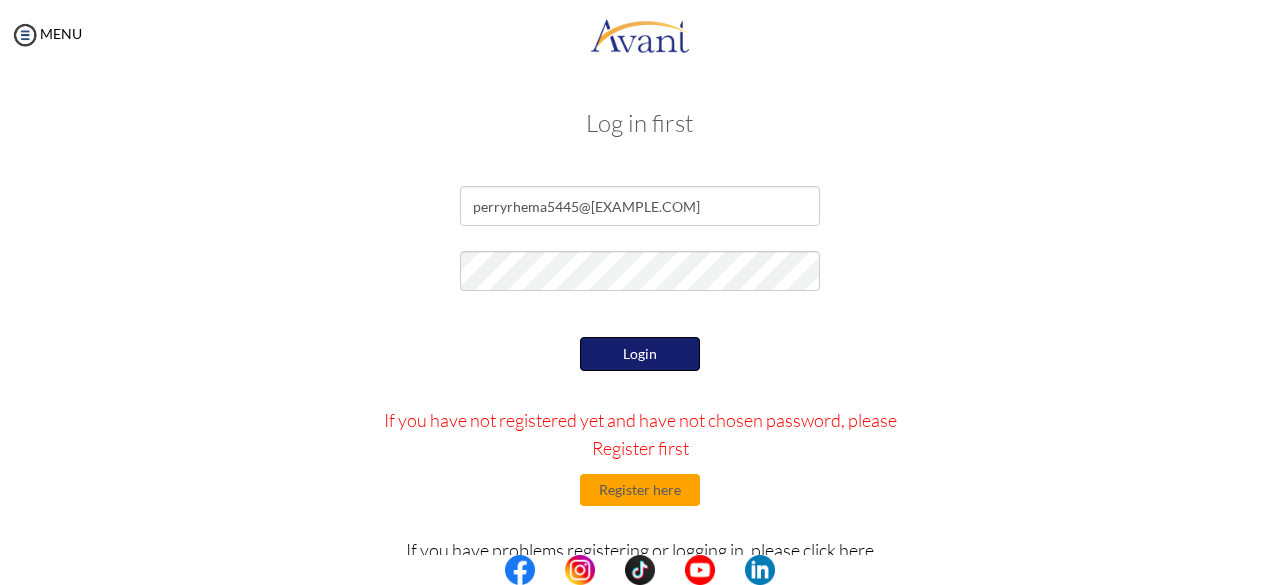 scroll, scrollTop: 89, scrollLeft: 0, axis: vertical 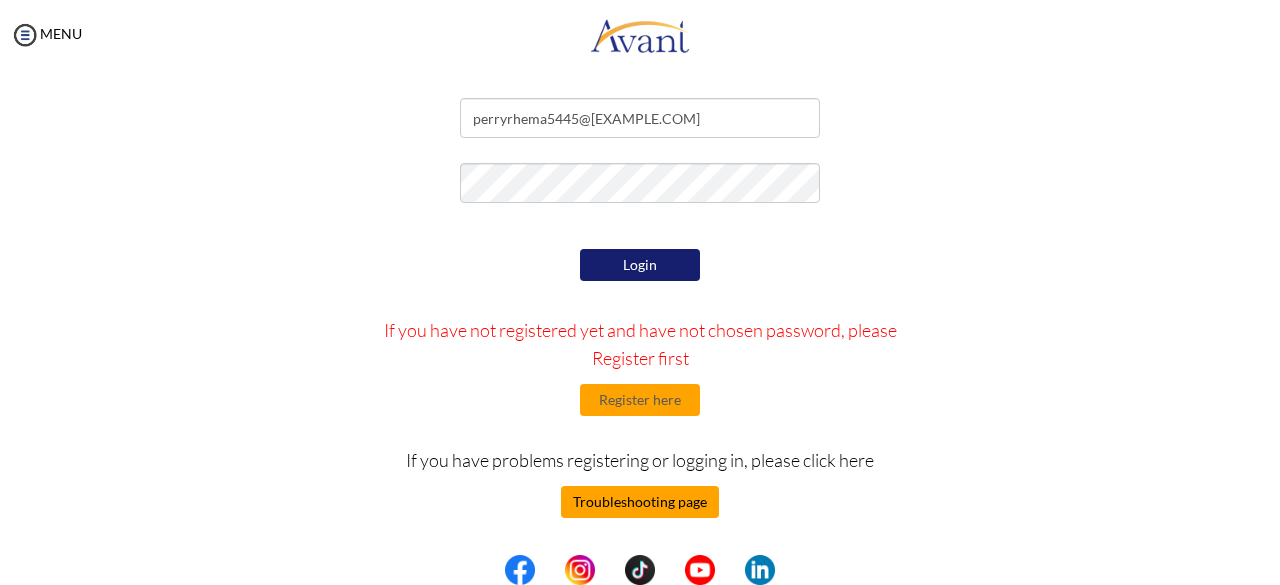 click on "Troubleshooting page" at bounding box center (640, 502) 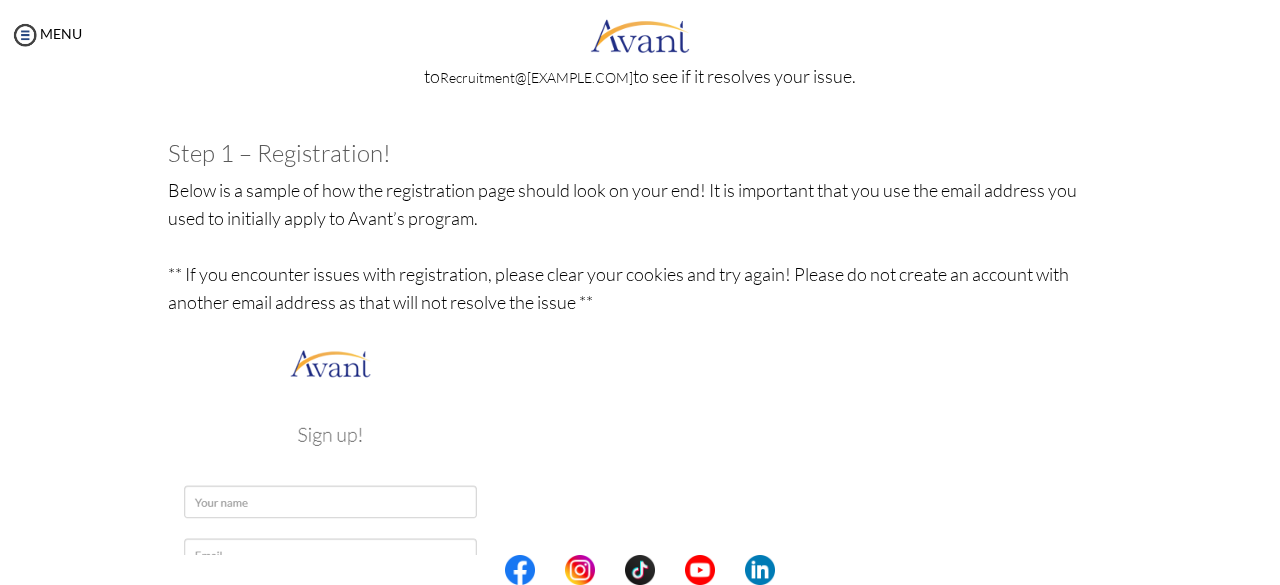 scroll, scrollTop: 0, scrollLeft: 0, axis: both 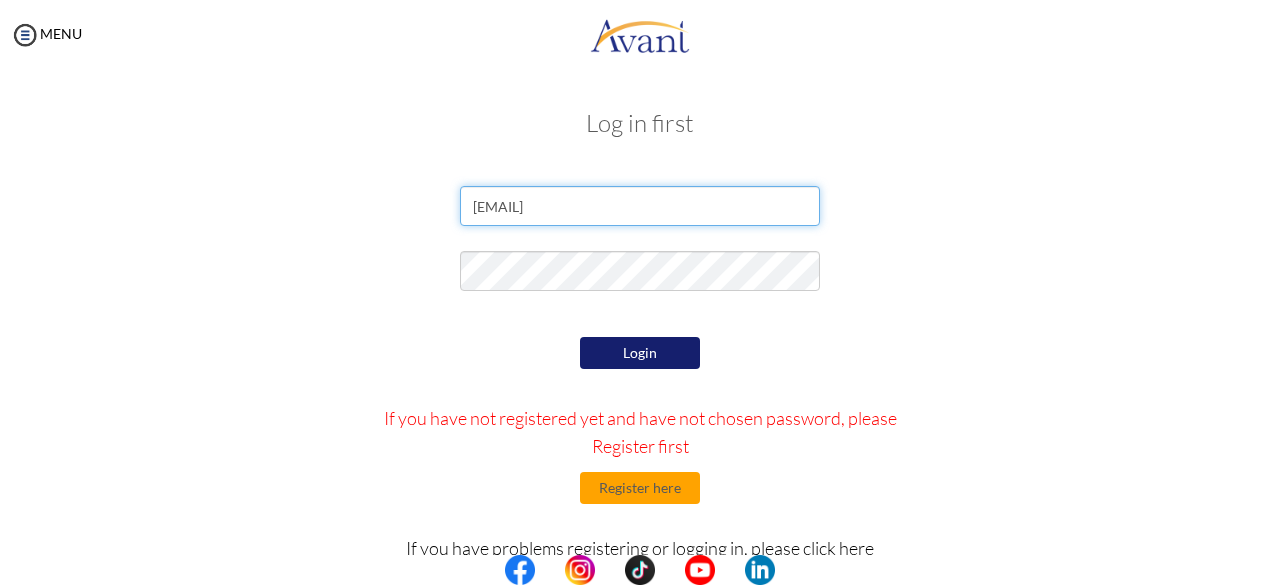 click on "[EMAIL]" at bounding box center [640, 206] 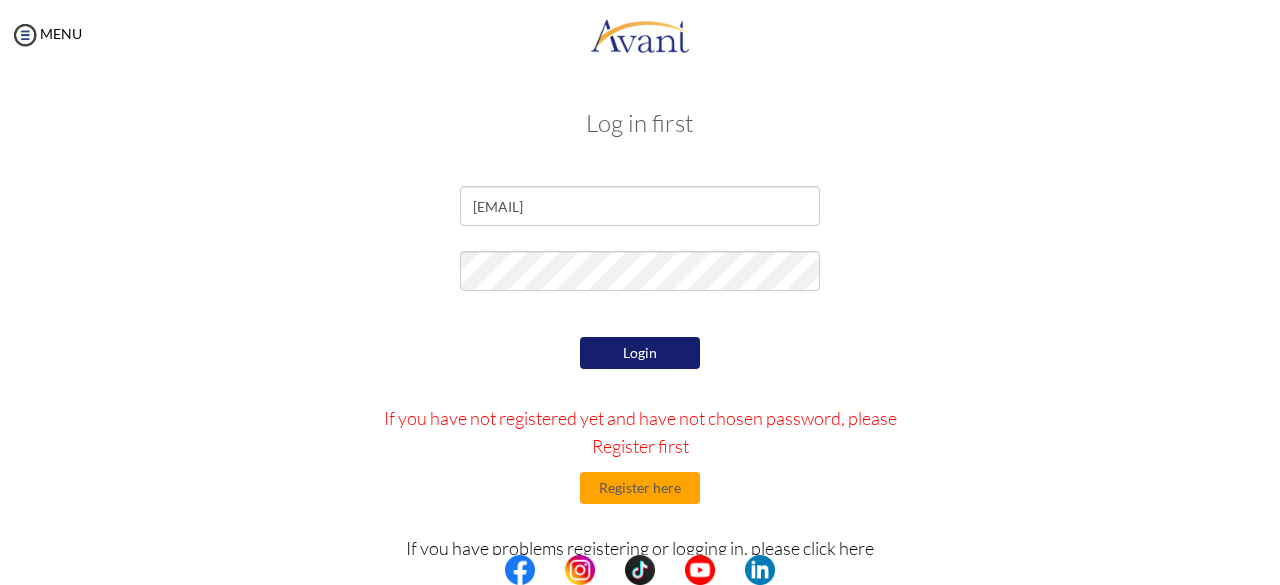 click on "Login" at bounding box center [640, 353] 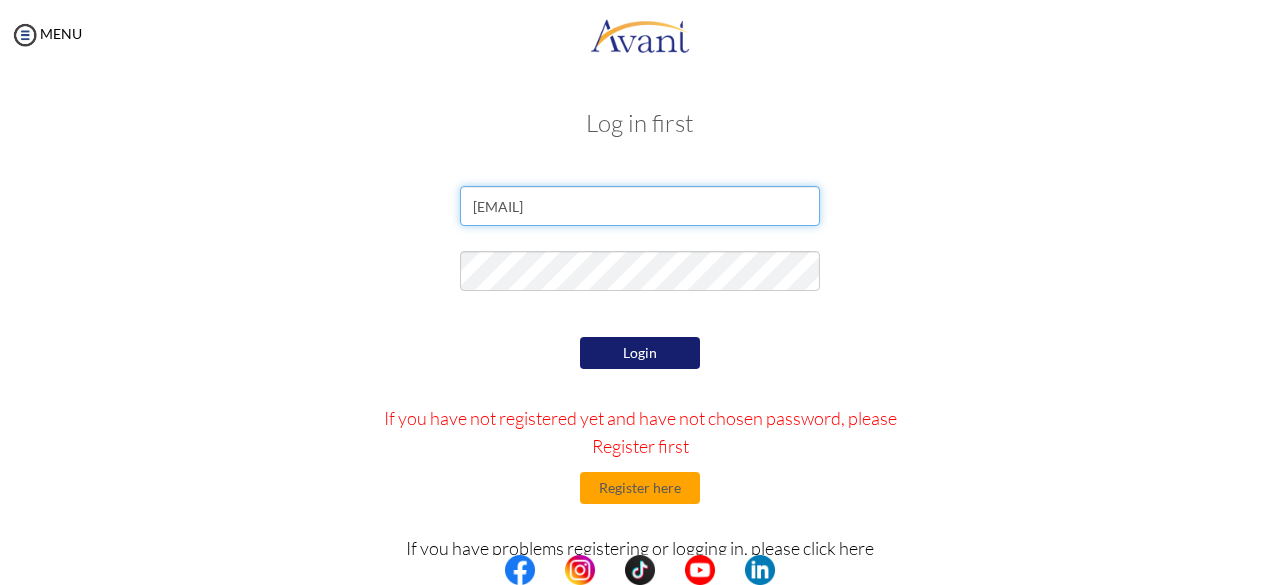 click on "[EMAIL]" at bounding box center [640, 206] 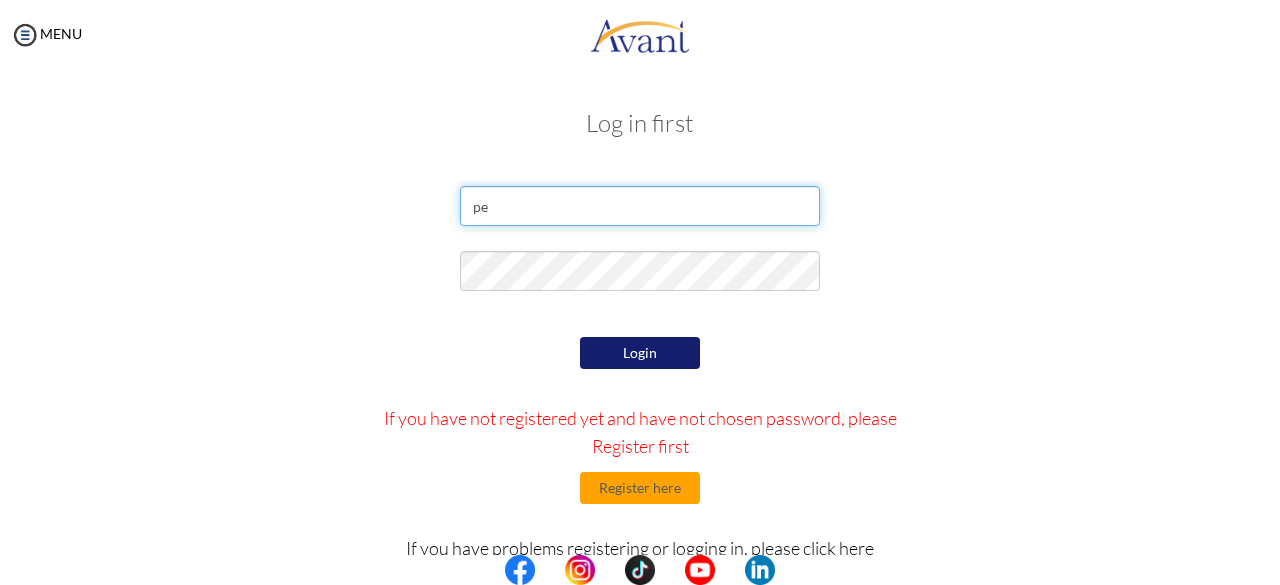 type on "p" 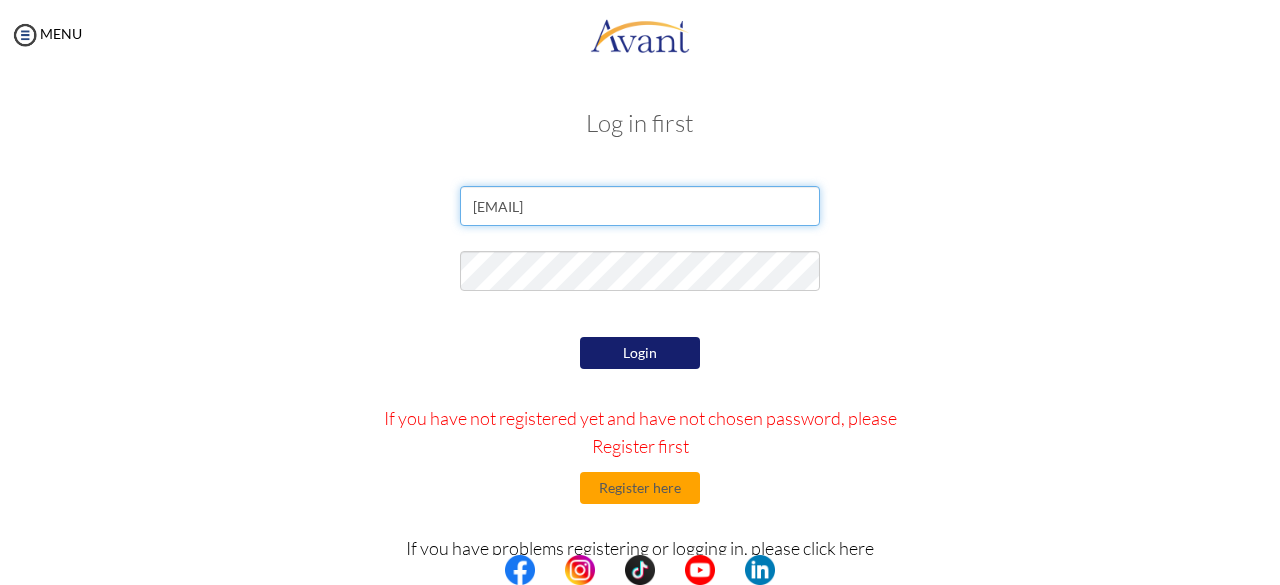 type on "[EMAIL]" 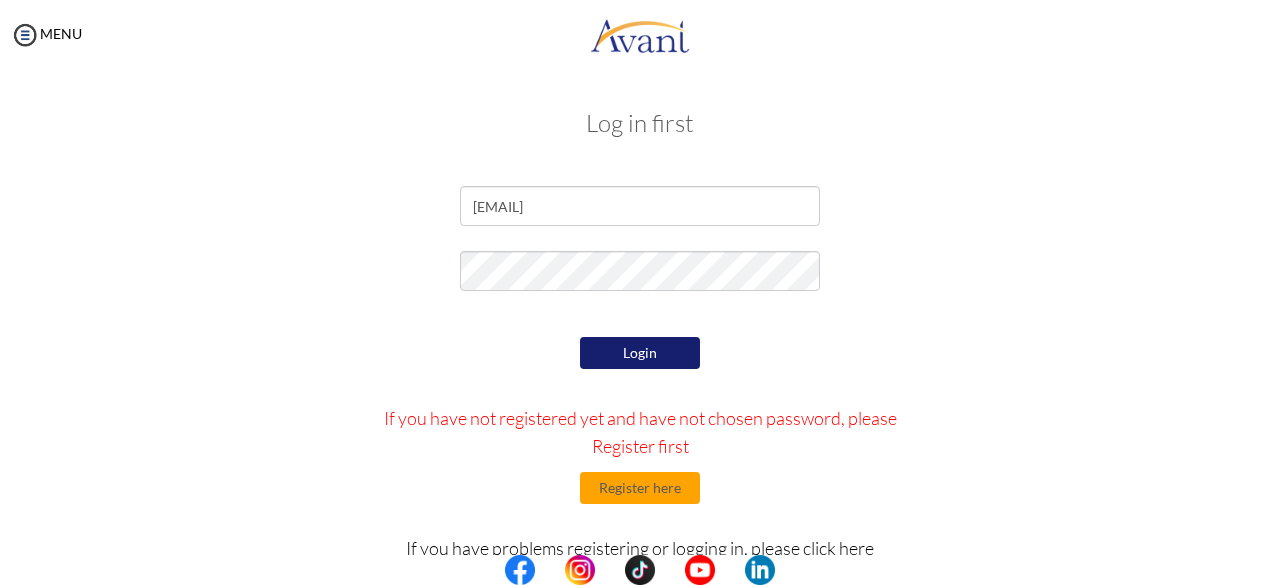 click at bounding box center [640, 276] 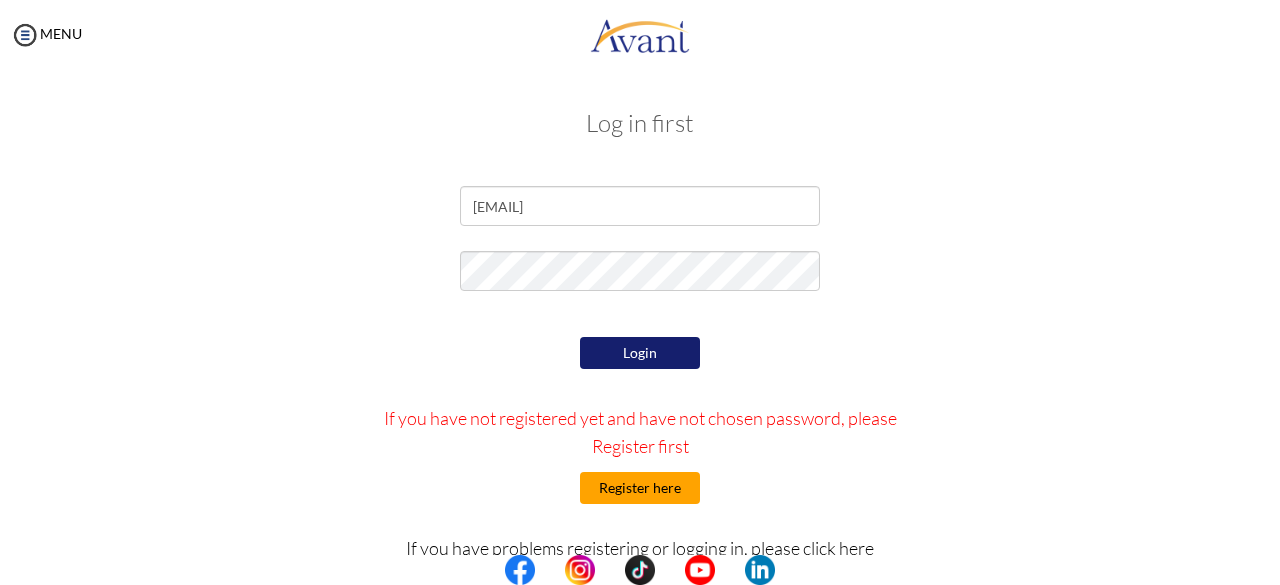 click on "Register here" at bounding box center [640, 488] 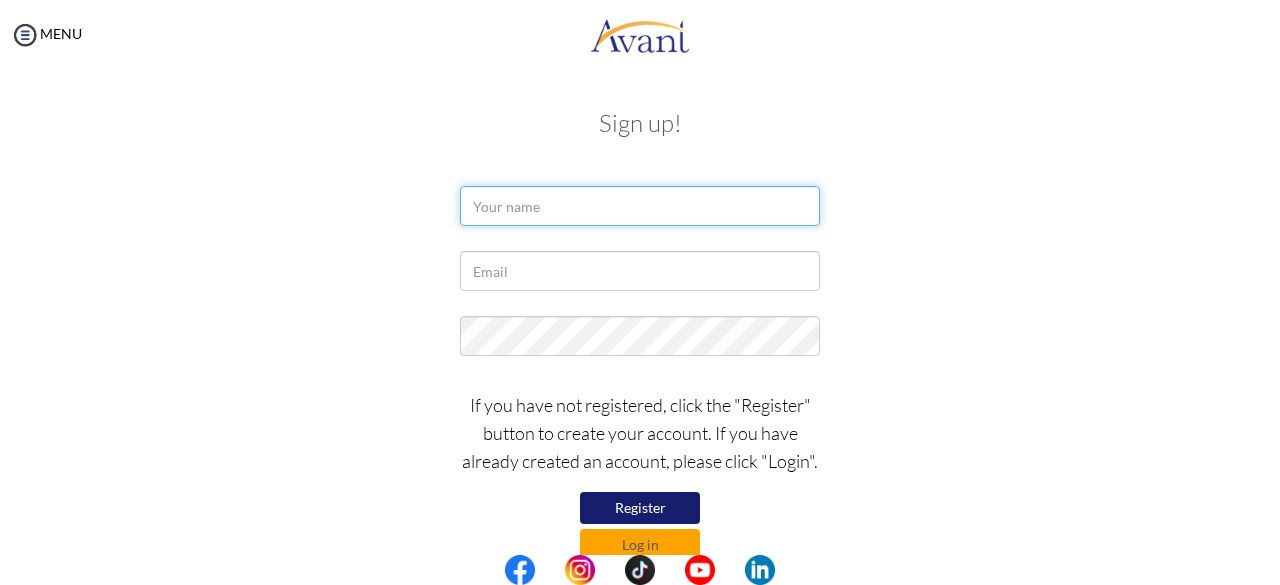 click at bounding box center [640, 206] 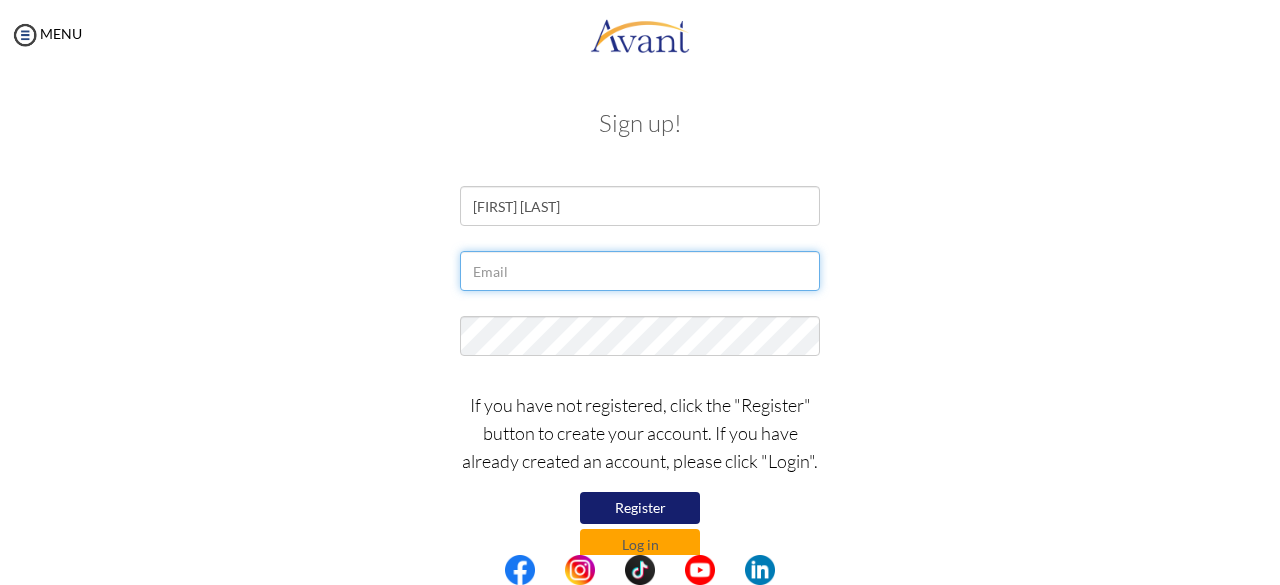 click at bounding box center [640, 271] 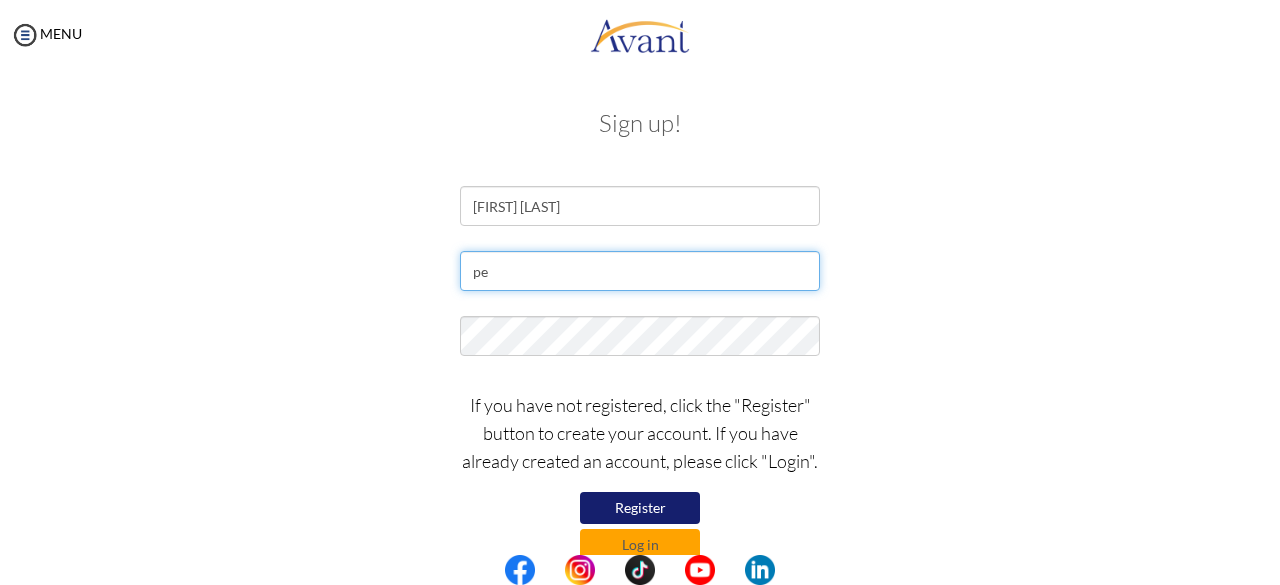 type on "p" 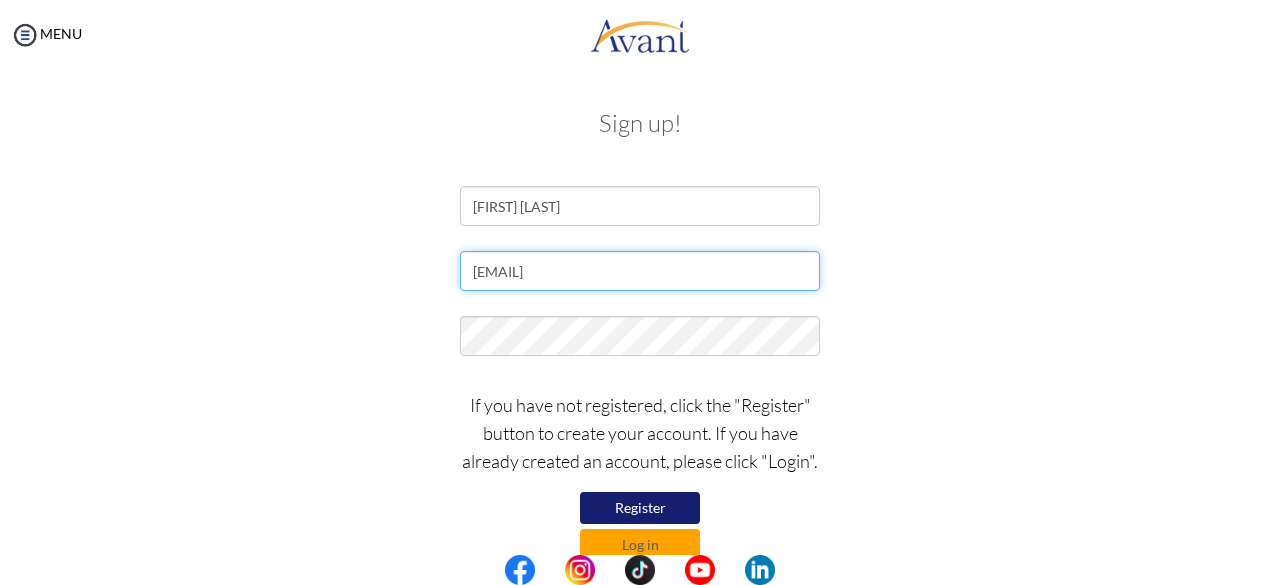 type on "[EMAIL]" 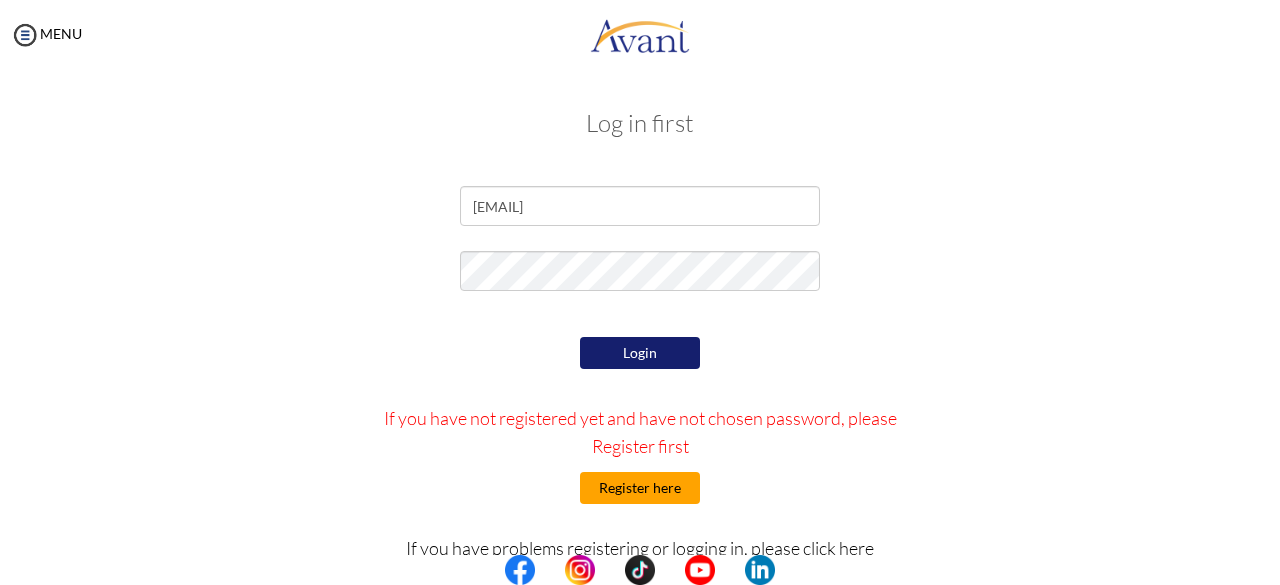 click on "Register here" at bounding box center (640, 488) 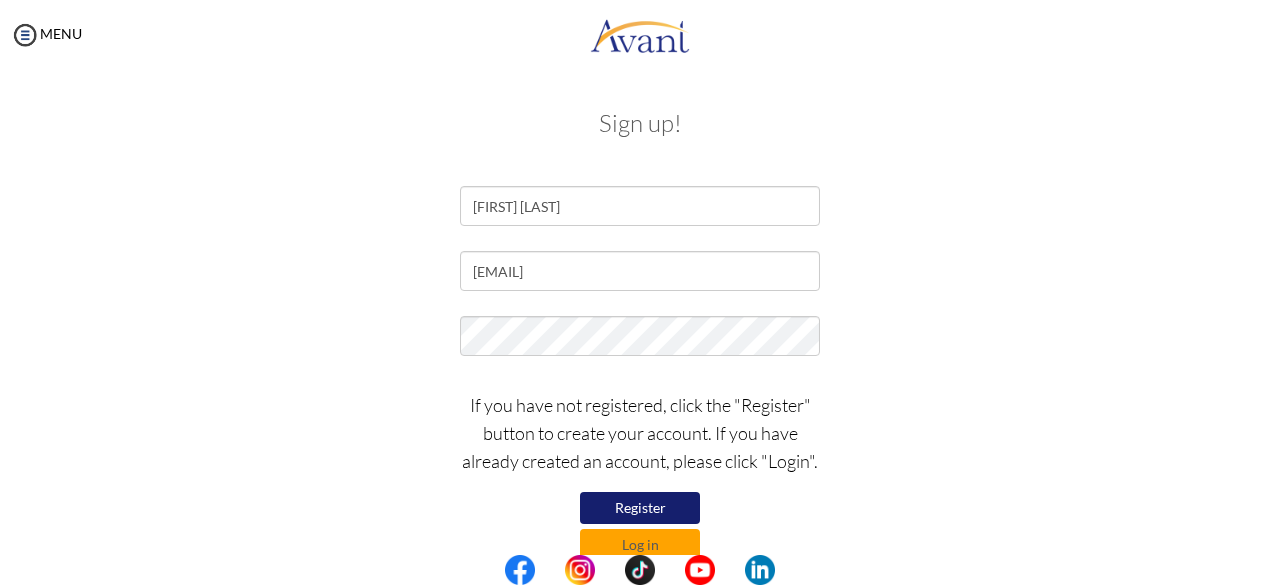 click on "Register" at bounding box center [640, 508] 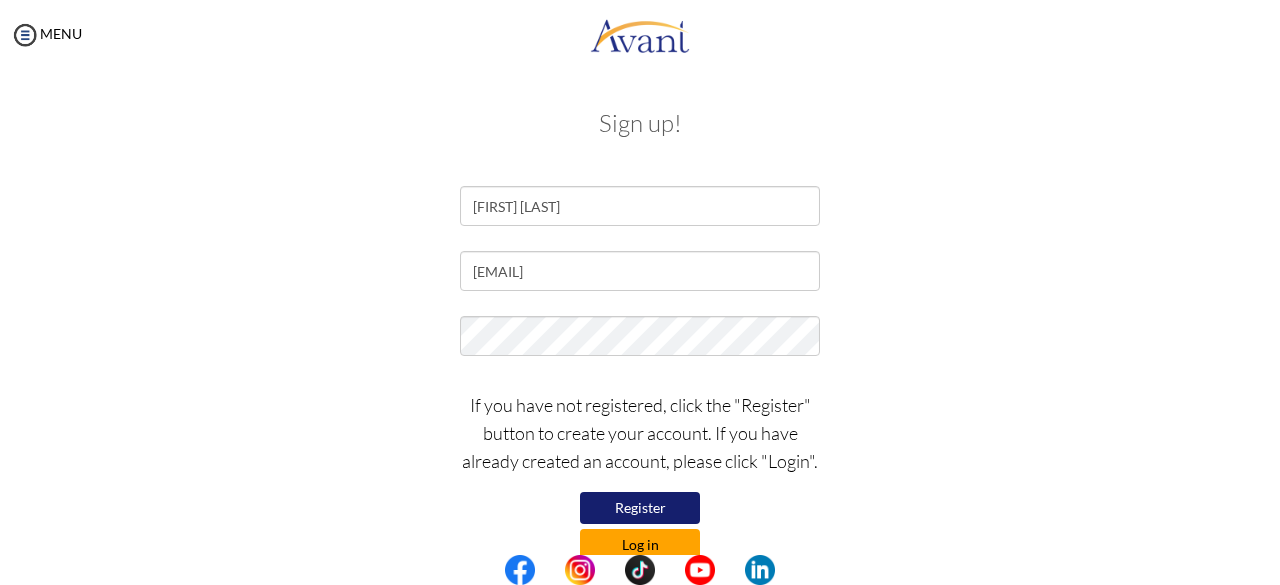click on "Log in" at bounding box center [640, 545] 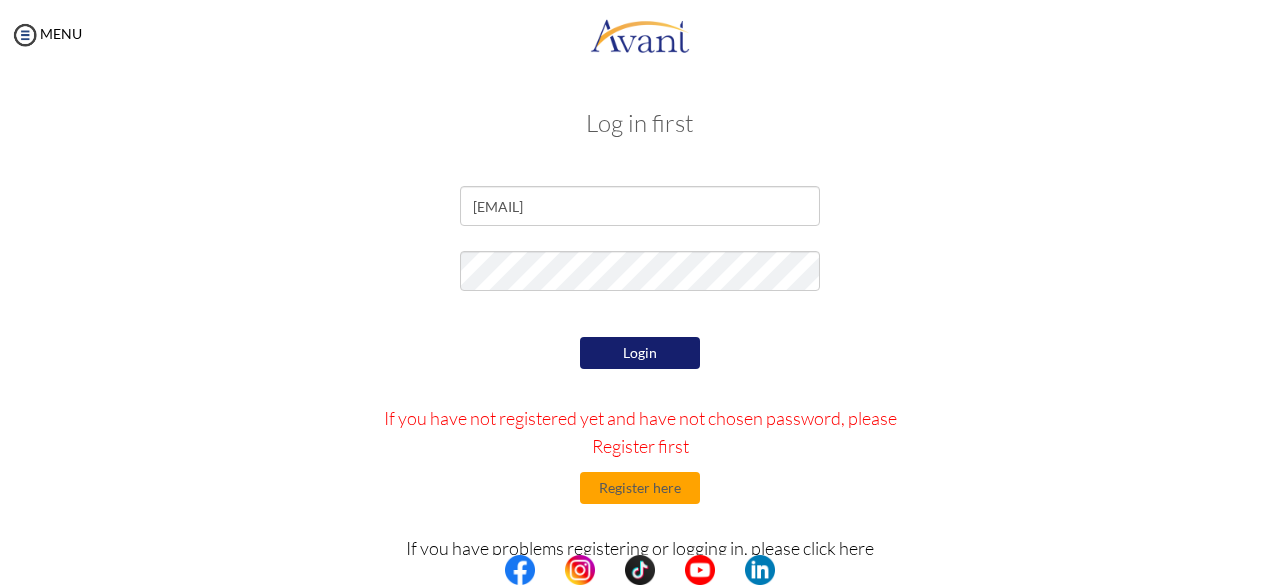 click on "Login" at bounding box center [640, 353] 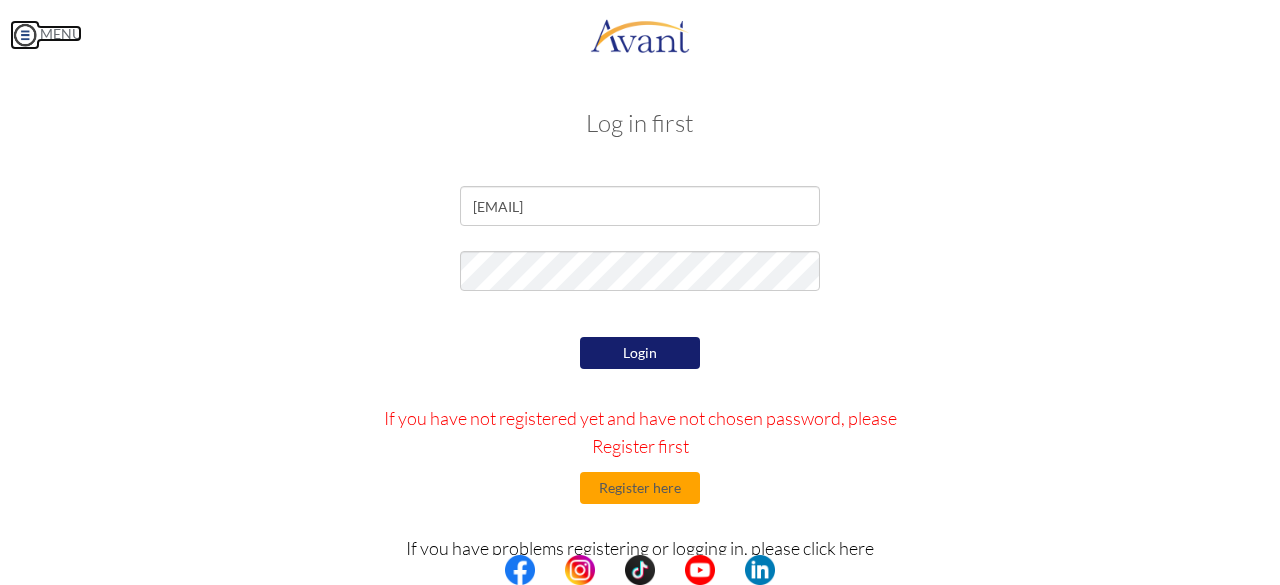 click at bounding box center [25, 35] 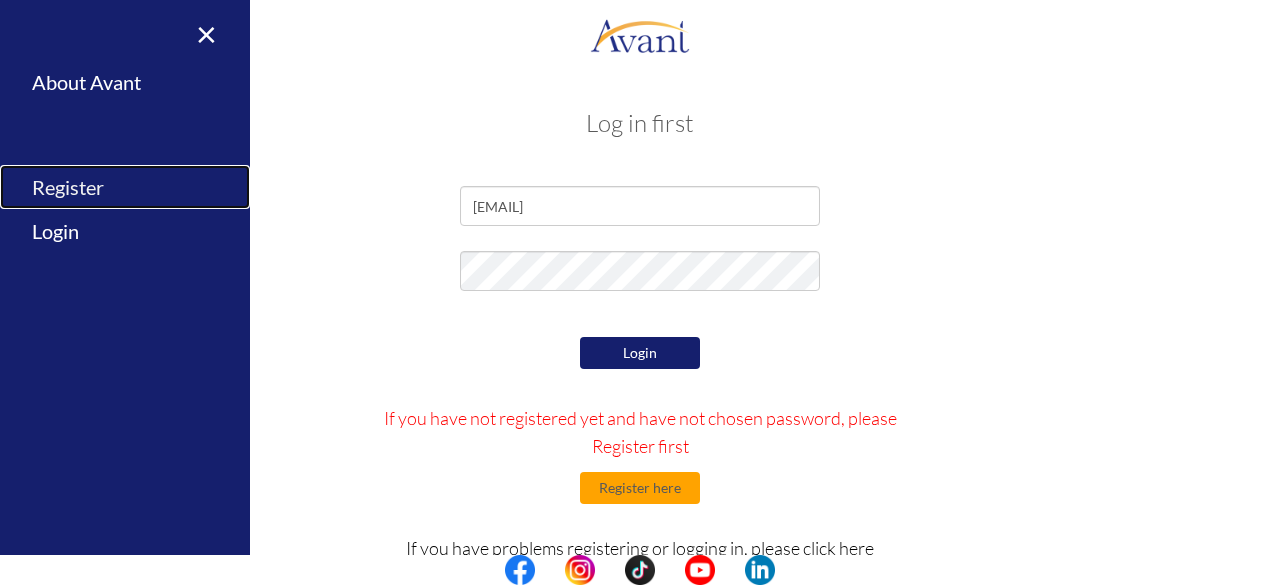 click on "Register" at bounding box center (125, 187) 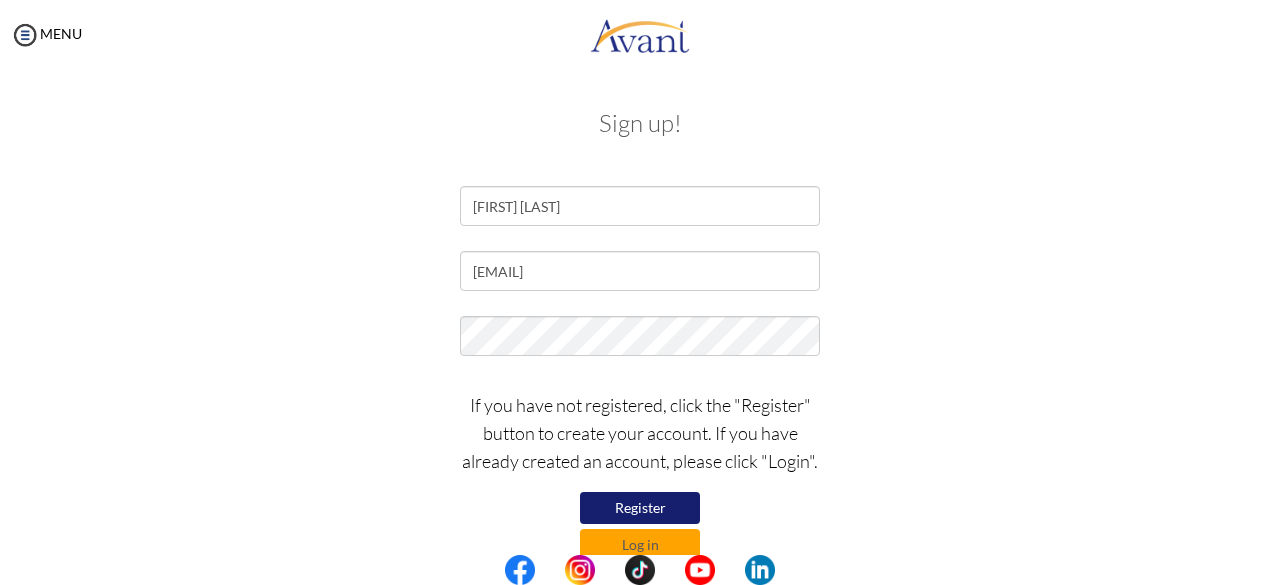 click on "Register" at bounding box center (640, 508) 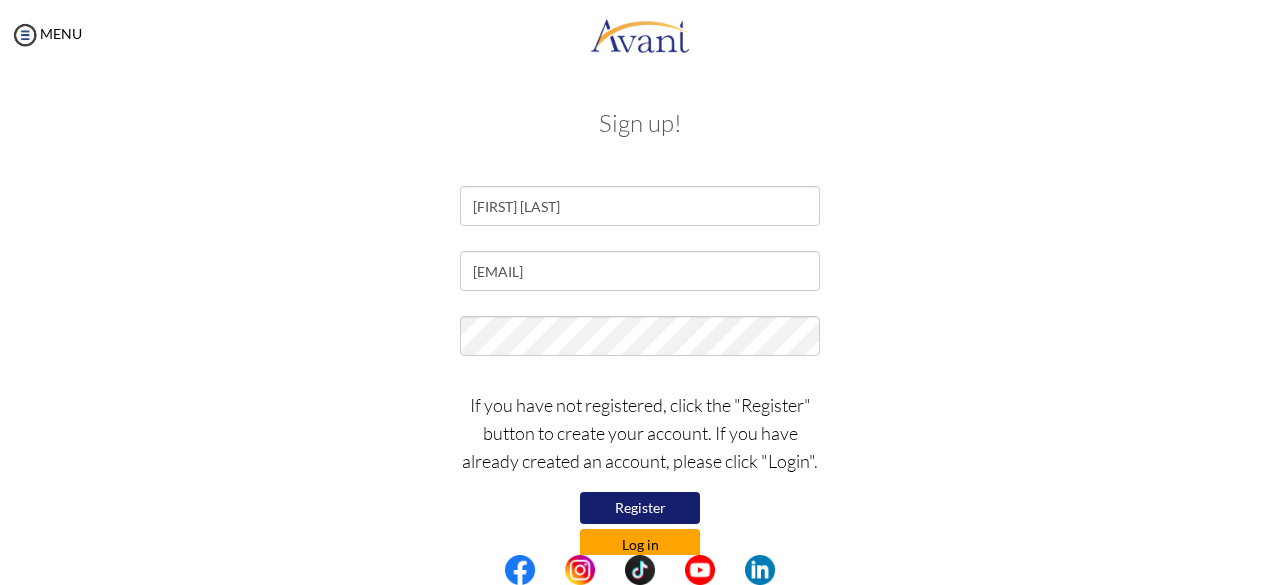 click on "Log in" at bounding box center [640, 545] 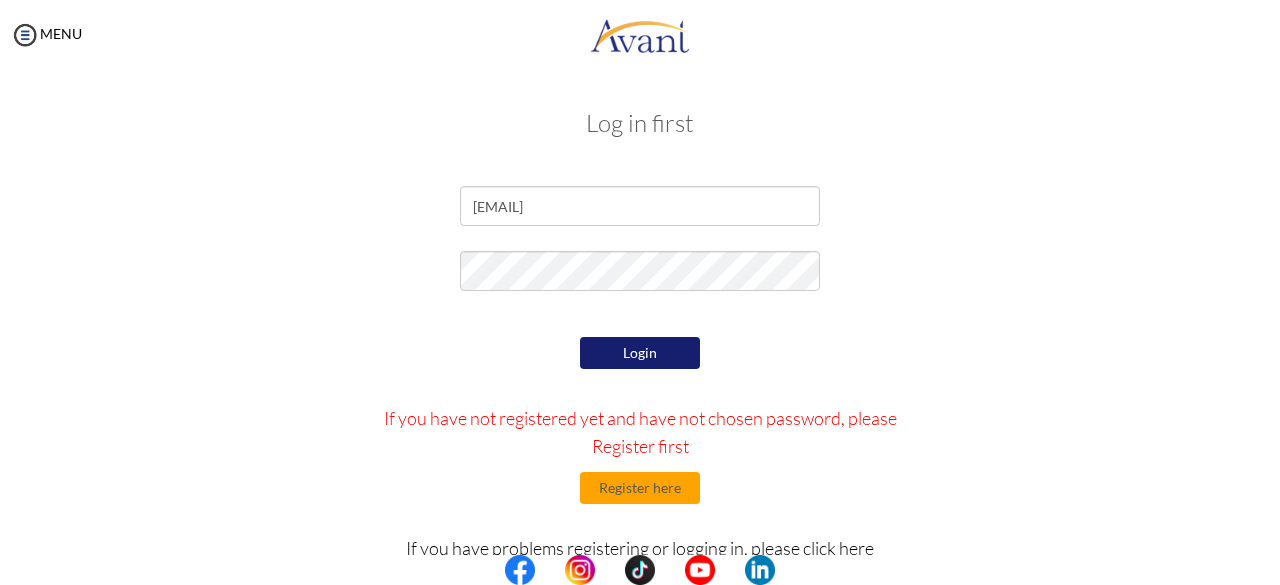 click on "Login" at bounding box center (640, 353) 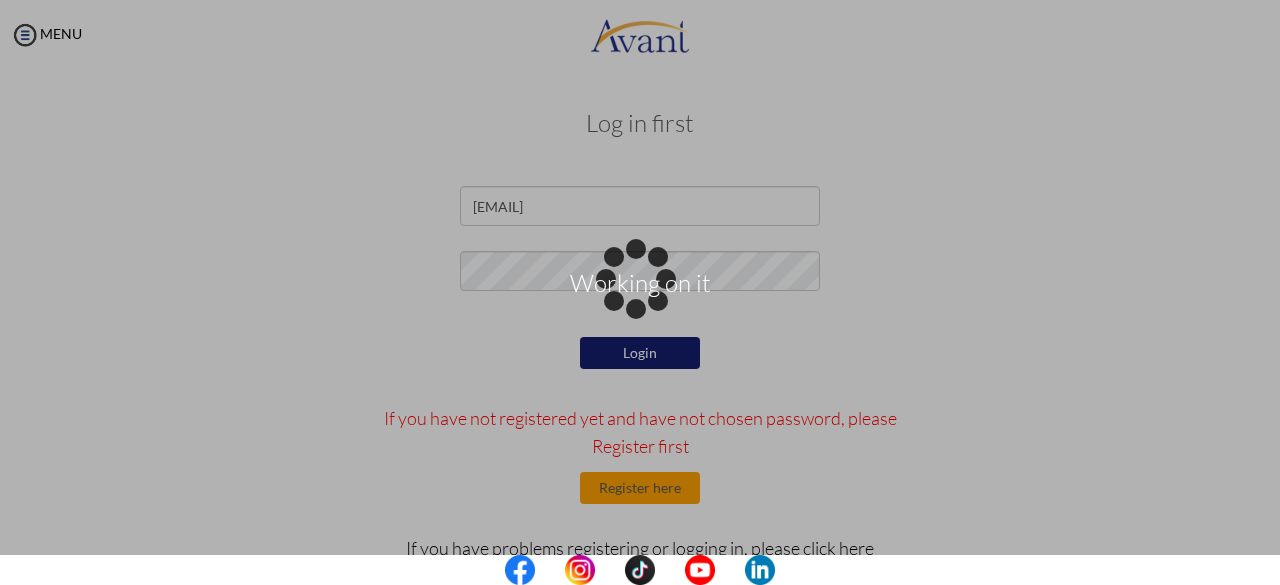 scroll, scrollTop: 0, scrollLeft: 0, axis: both 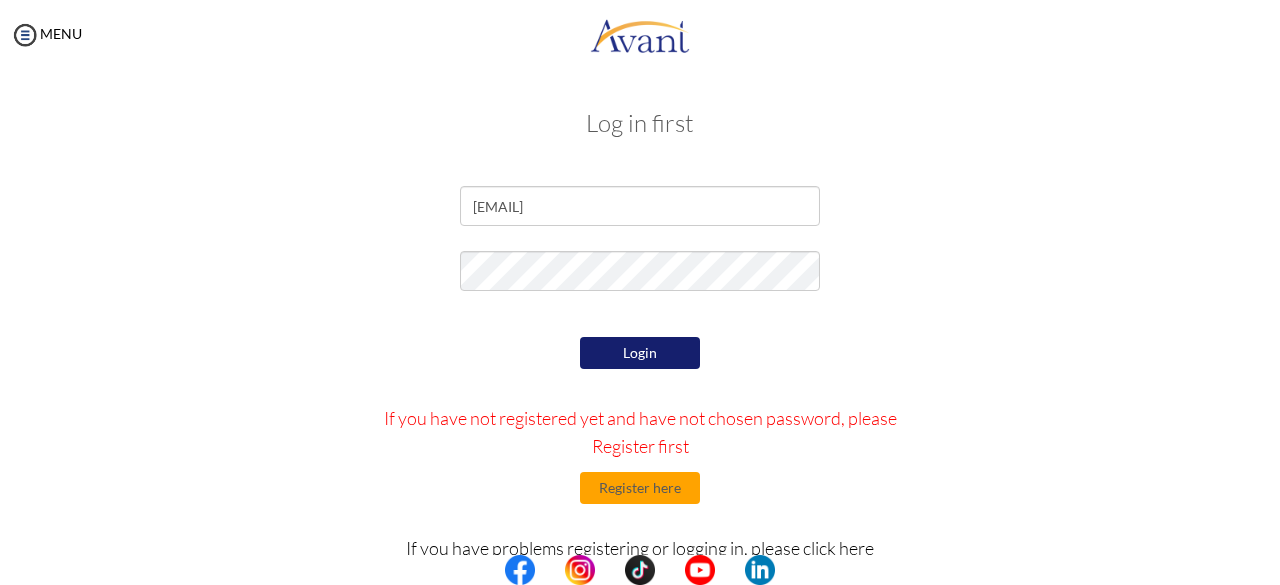 click on "Login" at bounding box center [640, 353] 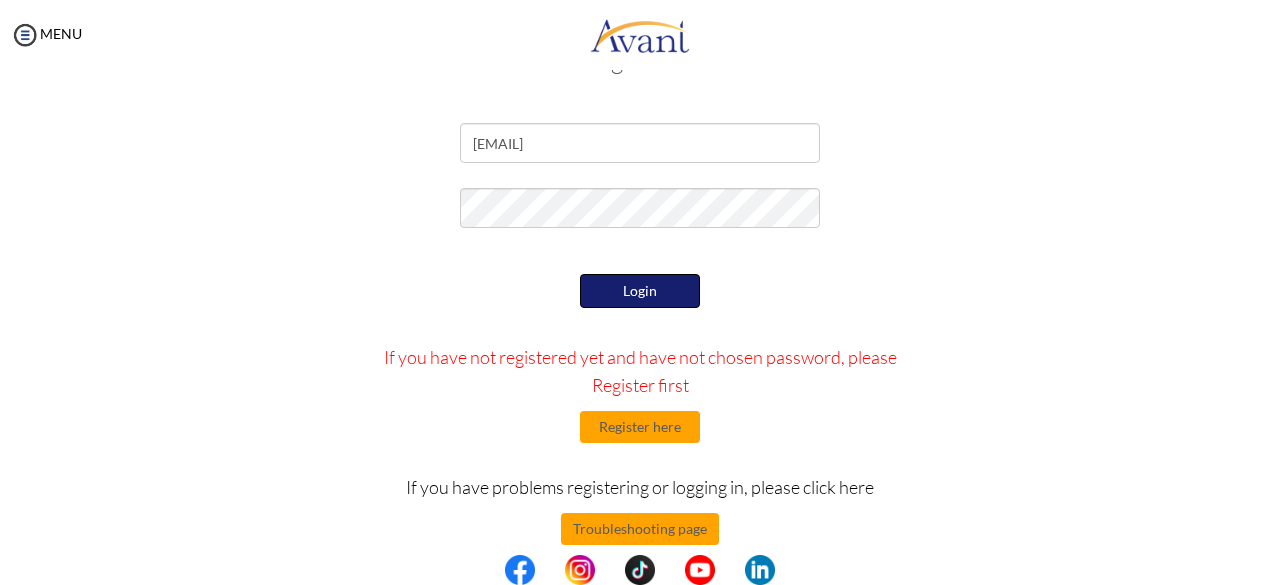 scroll, scrollTop: 89, scrollLeft: 0, axis: vertical 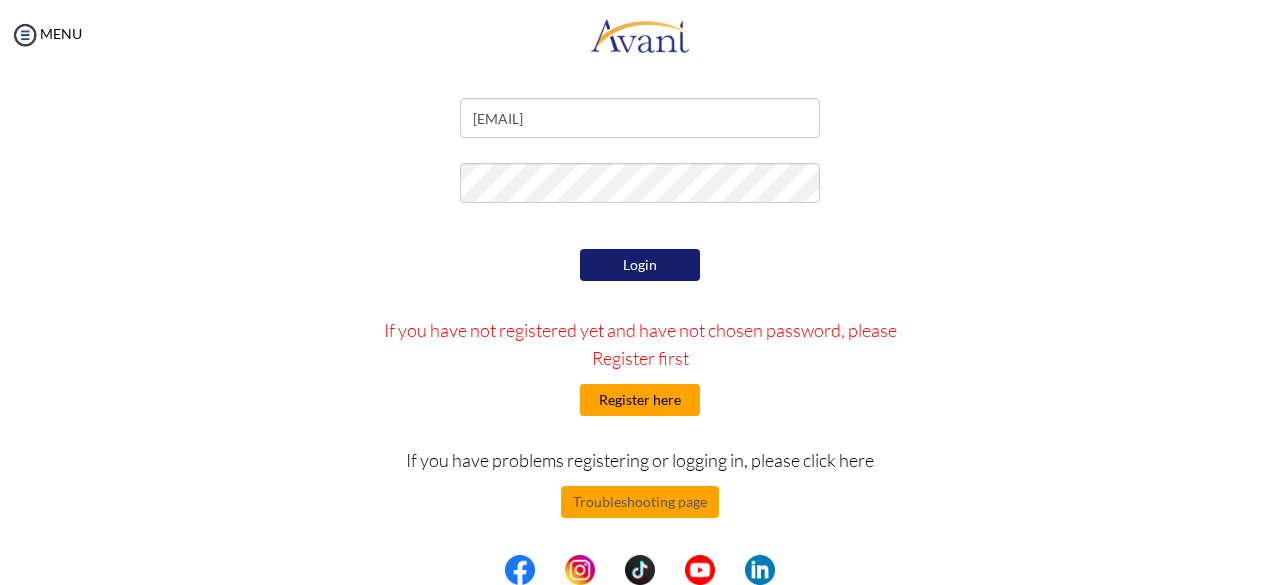 click on "Register here" at bounding box center (640, 400) 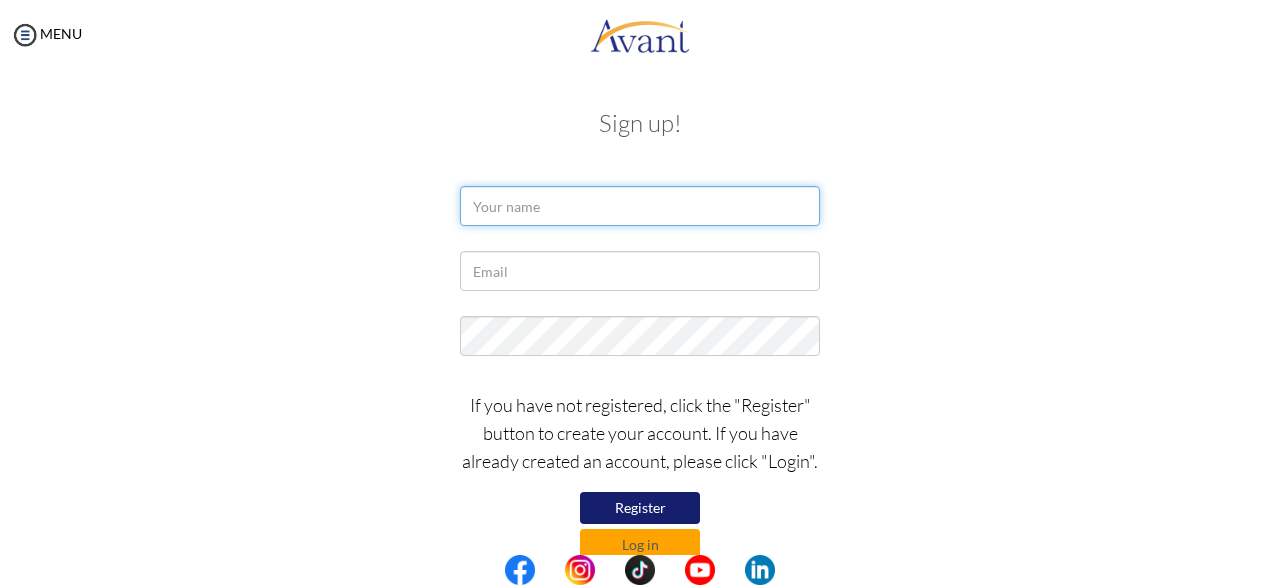 click at bounding box center (640, 206) 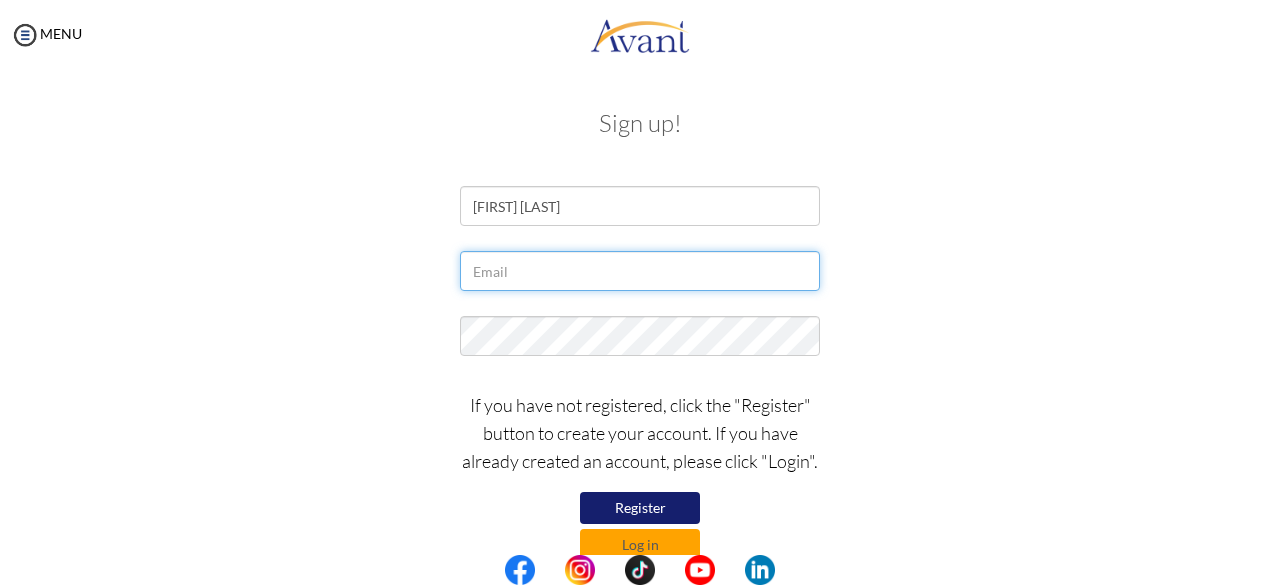 click at bounding box center [640, 271] 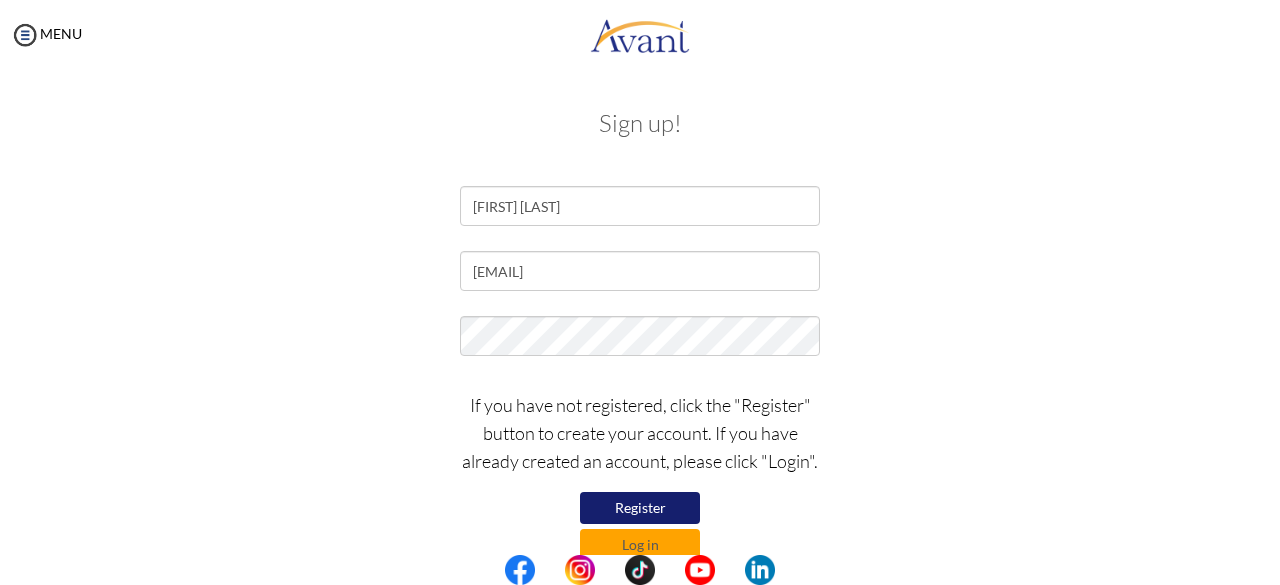 click on "Sign up!
[FIRST] [LAST]
[EMAIL]
If you have not registered, click the "Register" button to create your account. If you have already created an account, please click "Login".
Register
Log in" at bounding box center (640, 333) 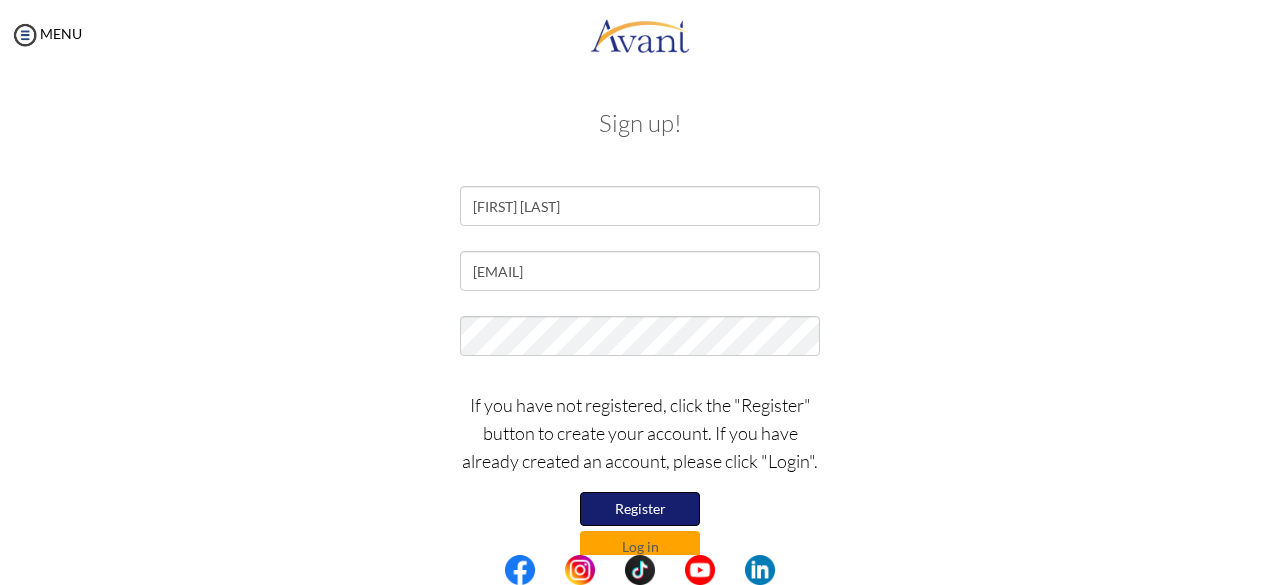 type 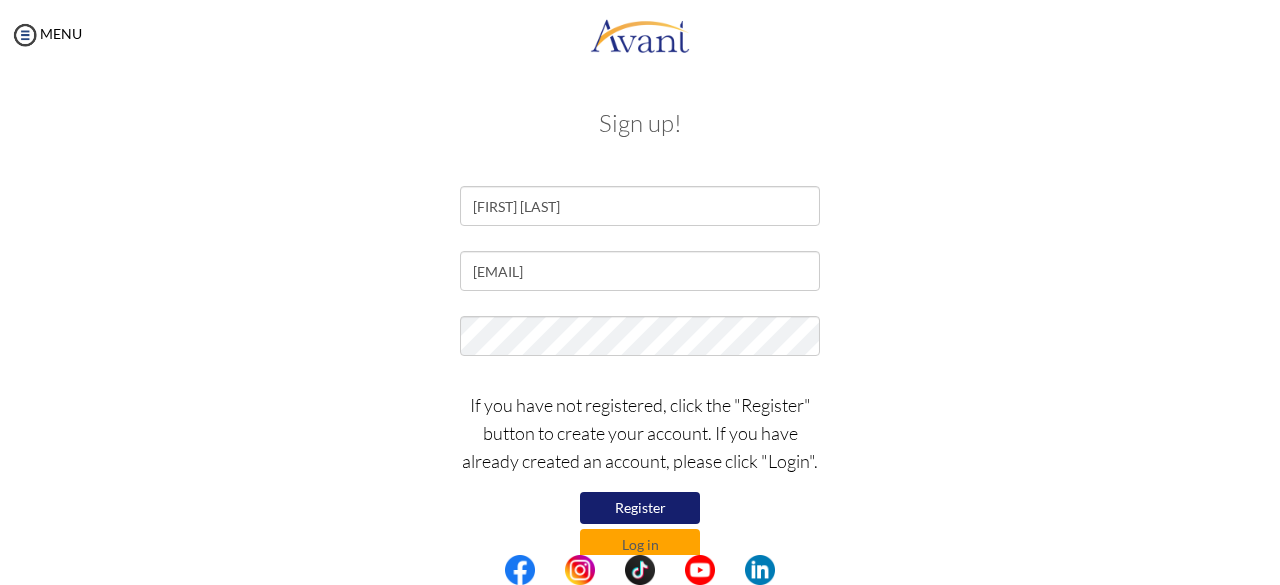 click on "Register" at bounding box center (640, 508) 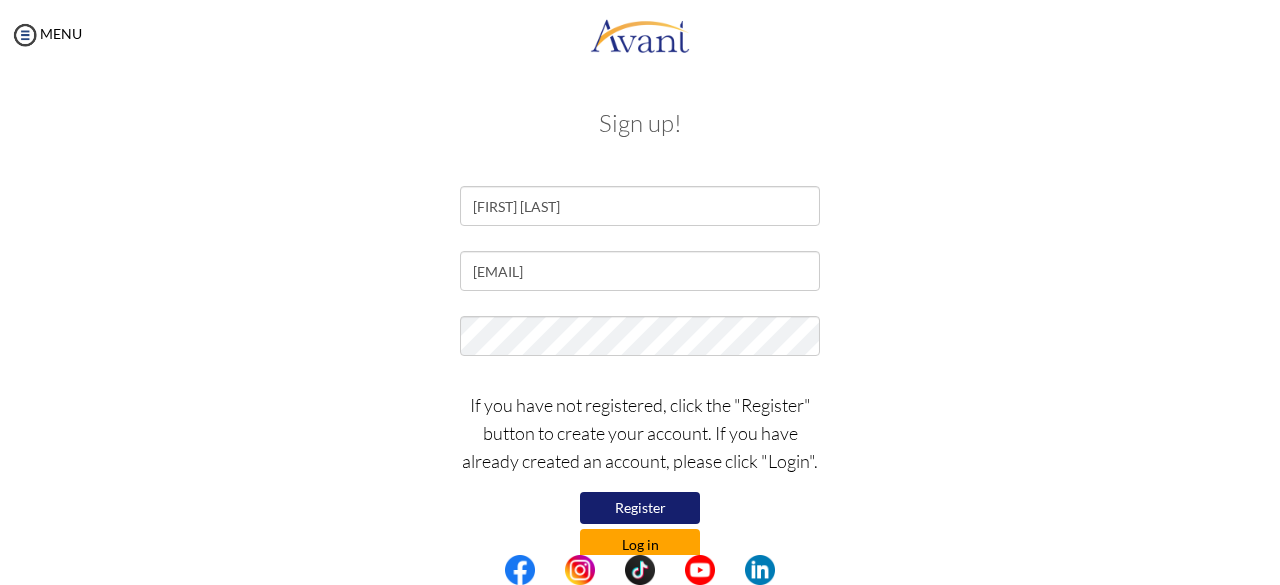 click on "Log in" at bounding box center (640, 545) 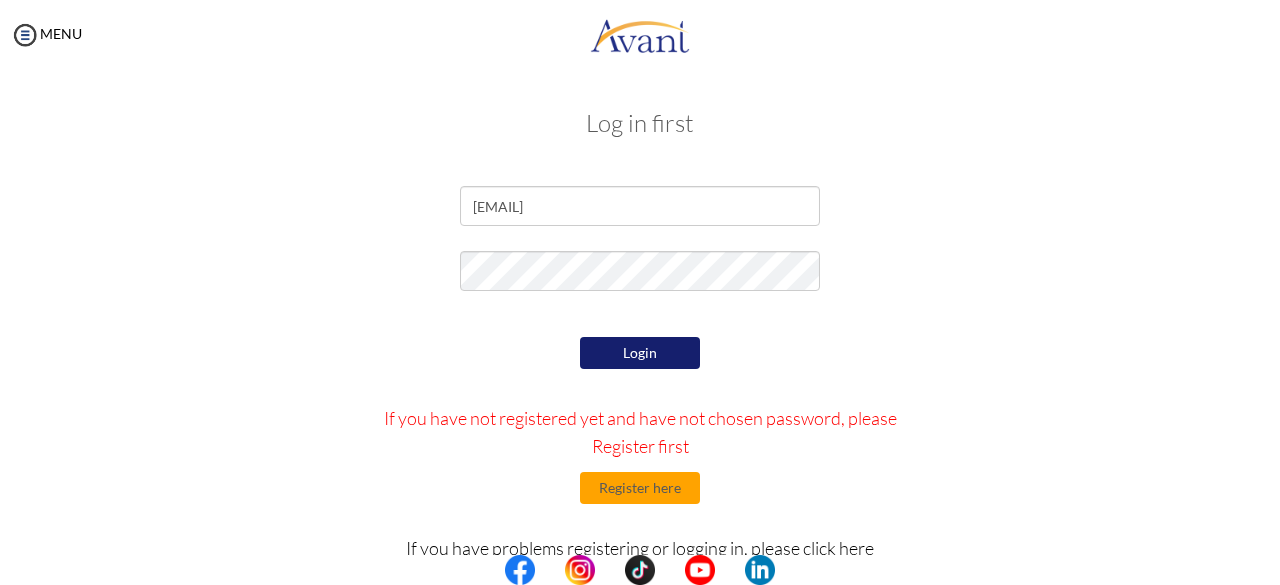 click on "Login" at bounding box center [640, 353] 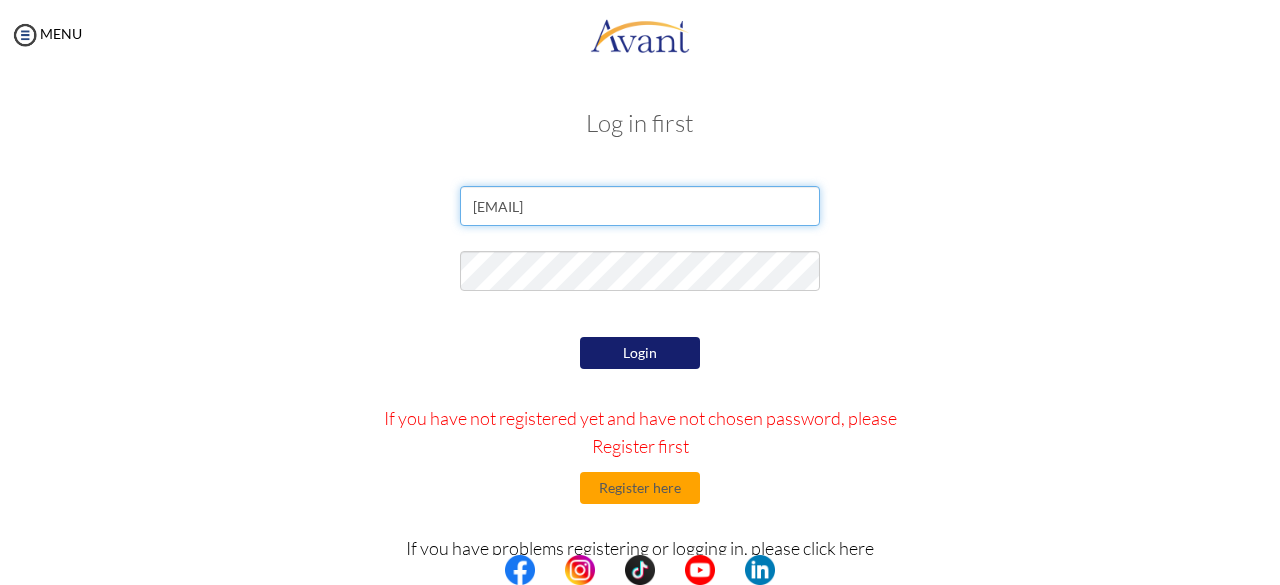 click on "[EMAIL]" at bounding box center [640, 206] 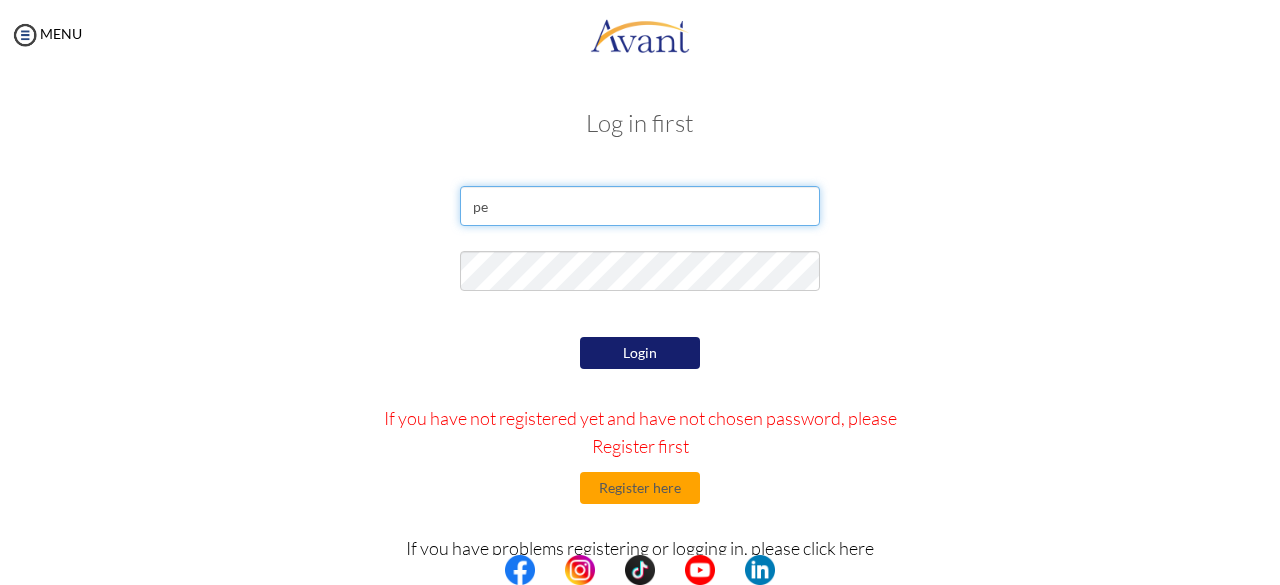 type on "p" 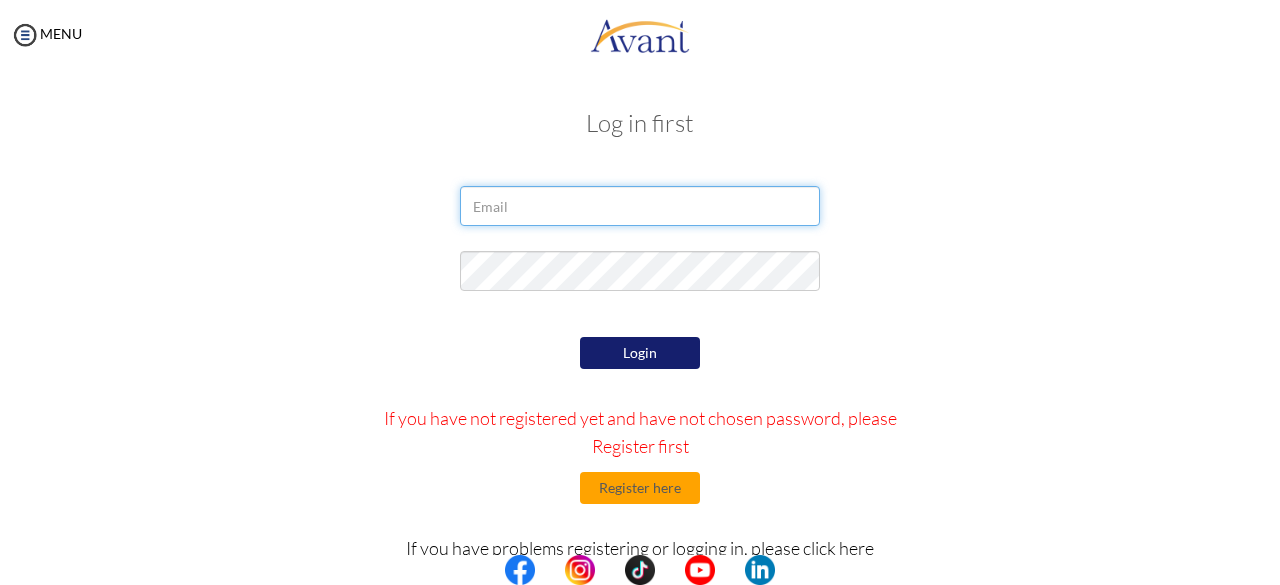 type on "[EMAIL]" 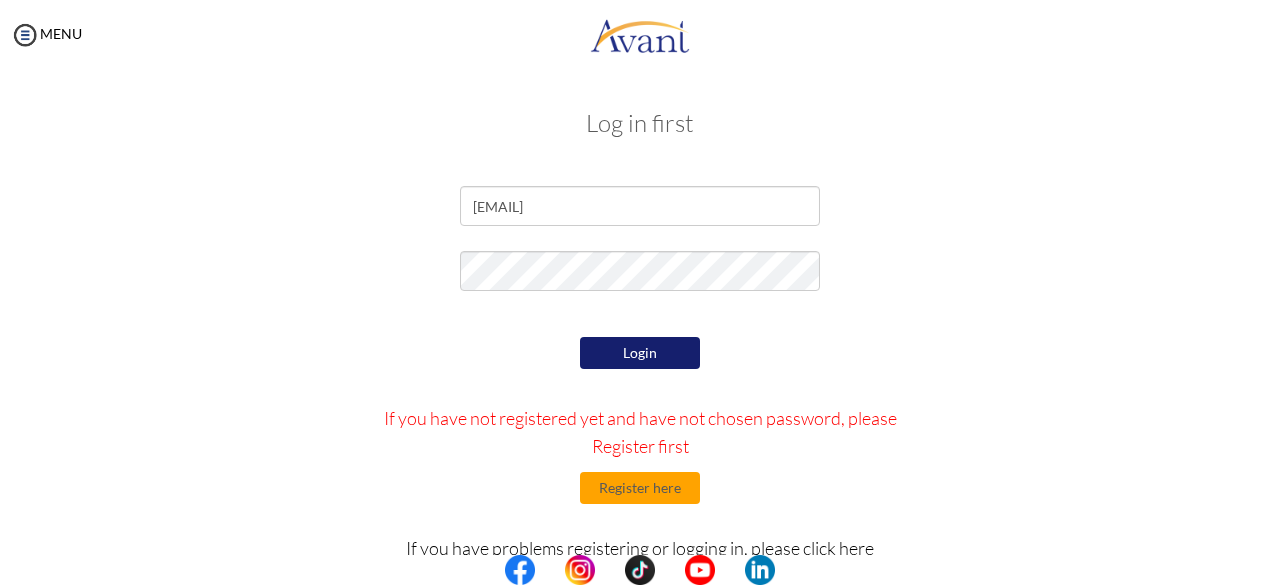 click on "Login" at bounding box center [640, 353] 